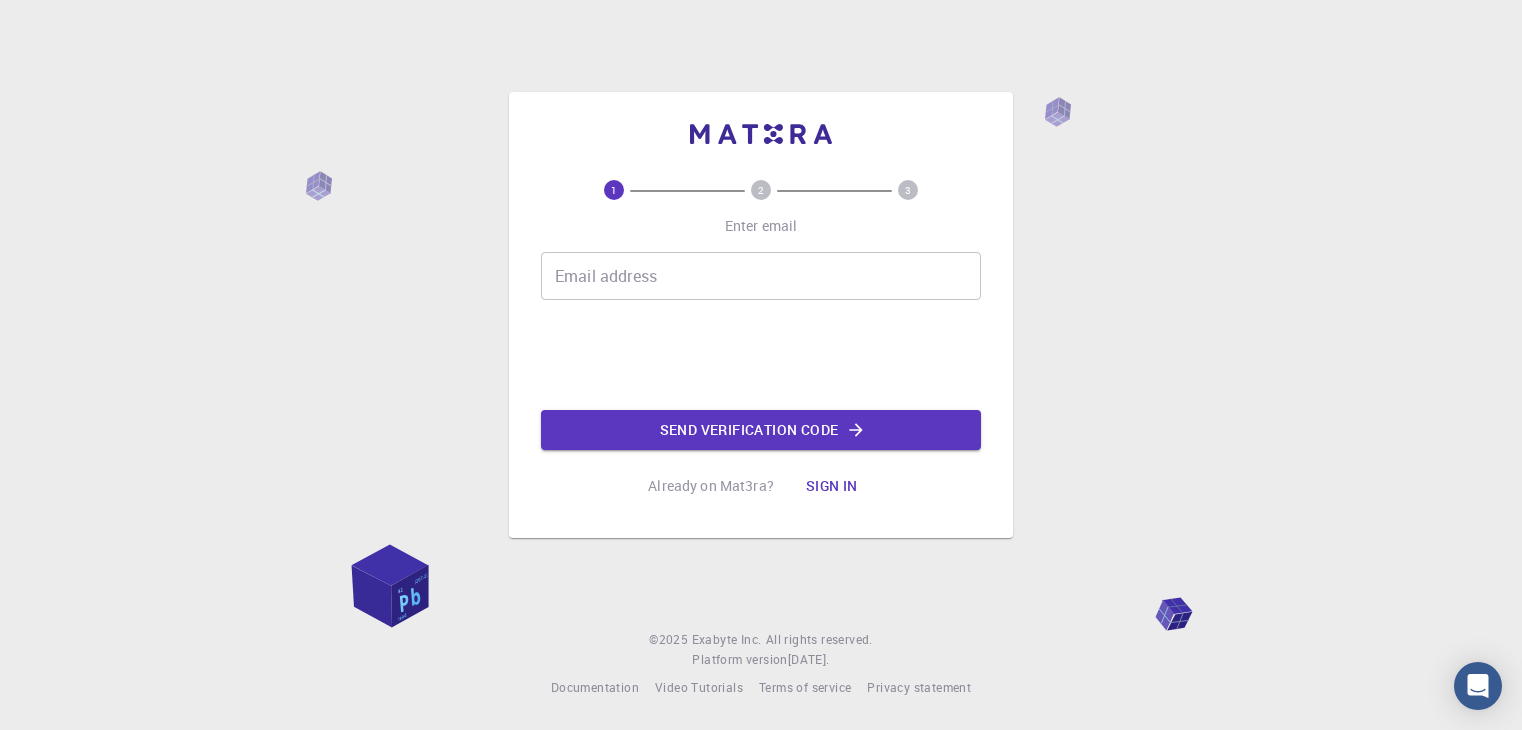 scroll, scrollTop: 0, scrollLeft: 0, axis: both 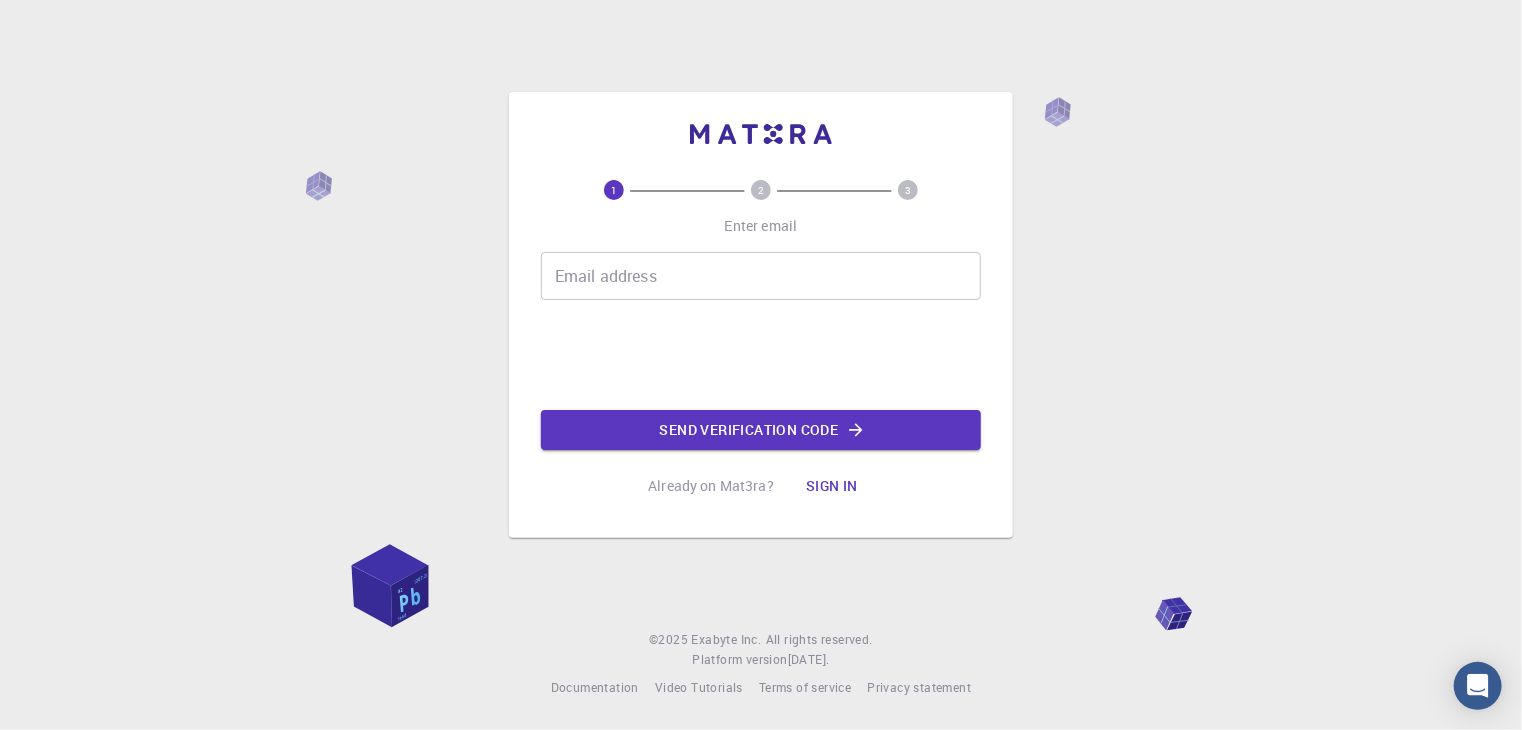 click on "Email address" at bounding box center (761, 276) 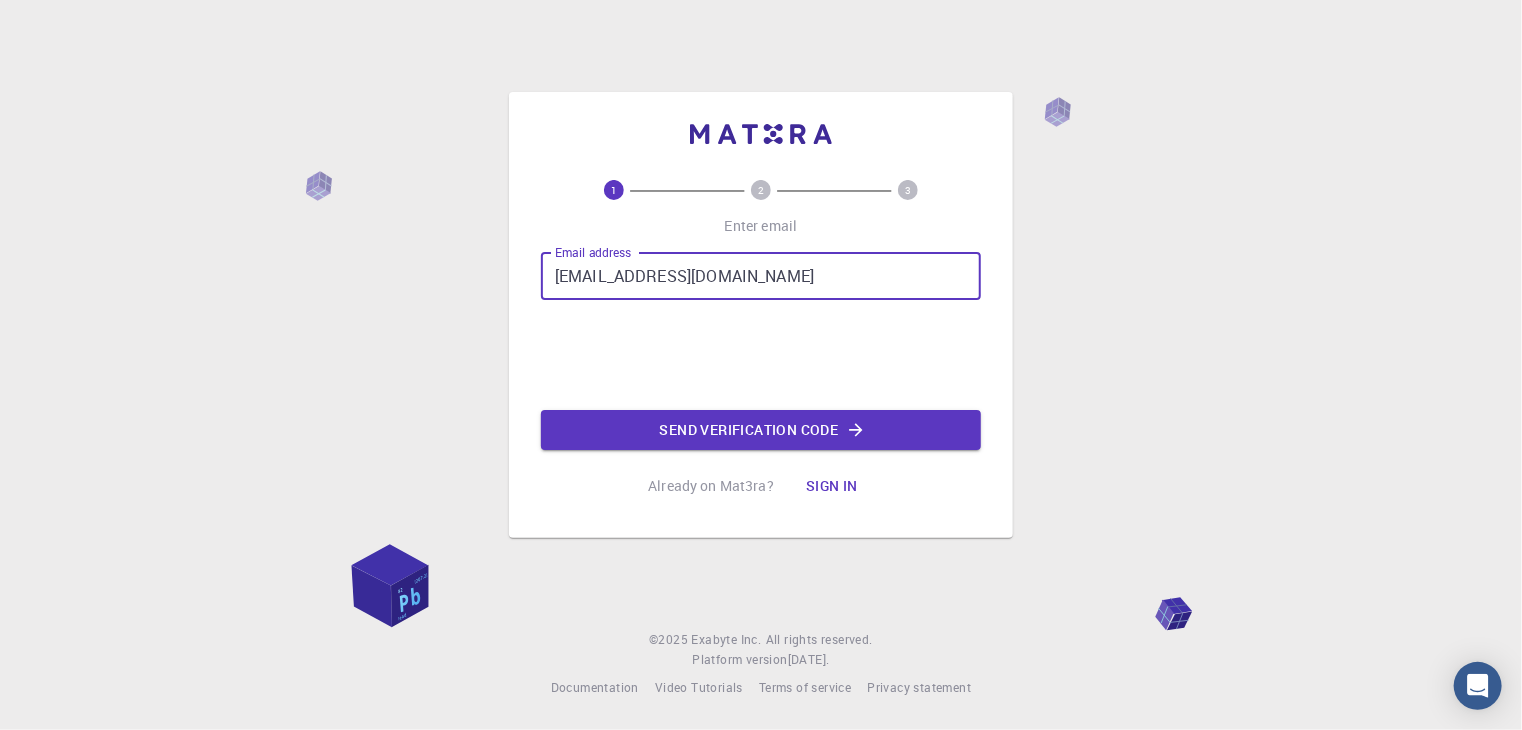 type on "[EMAIL_ADDRESS][DOMAIN_NAME]" 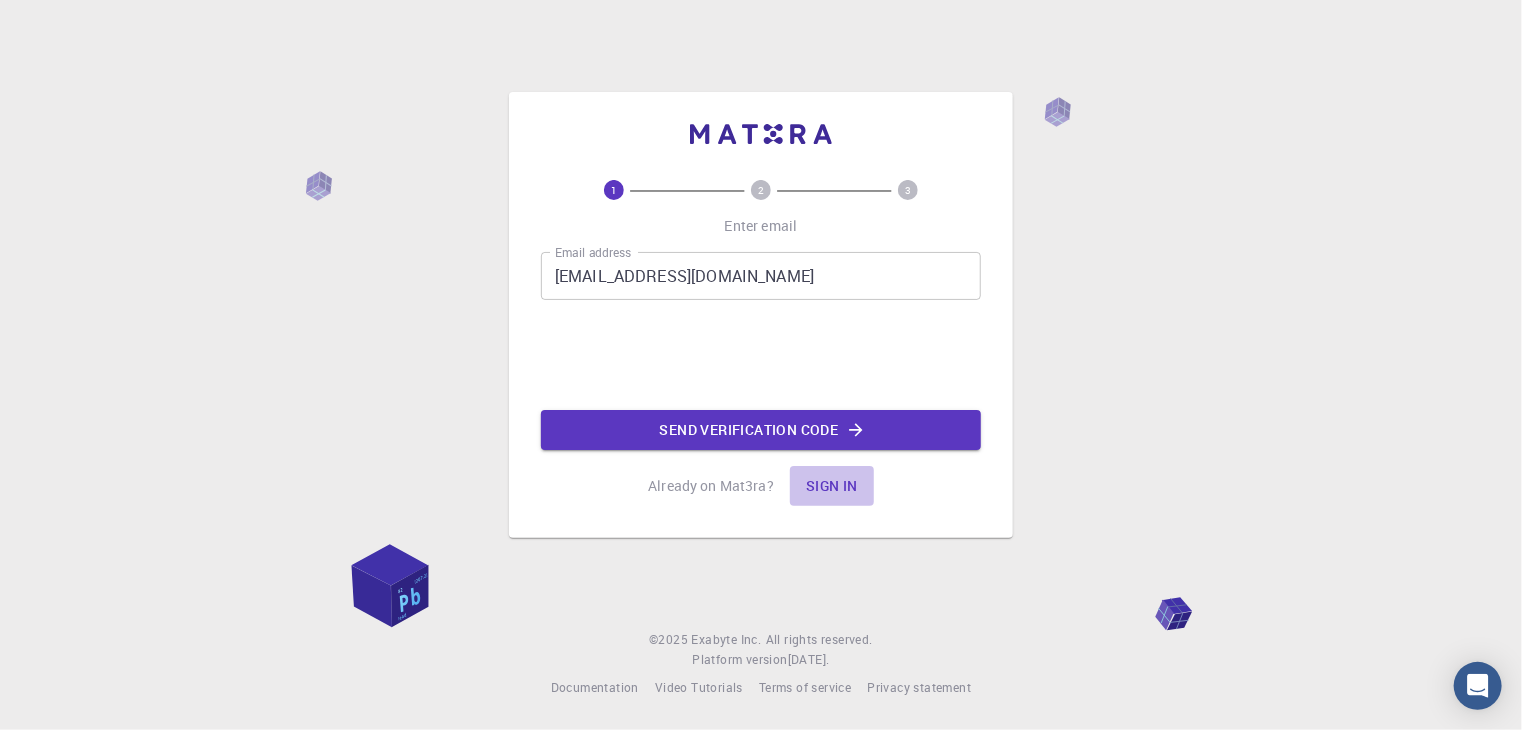 click on "Sign in" at bounding box center (832, 486) 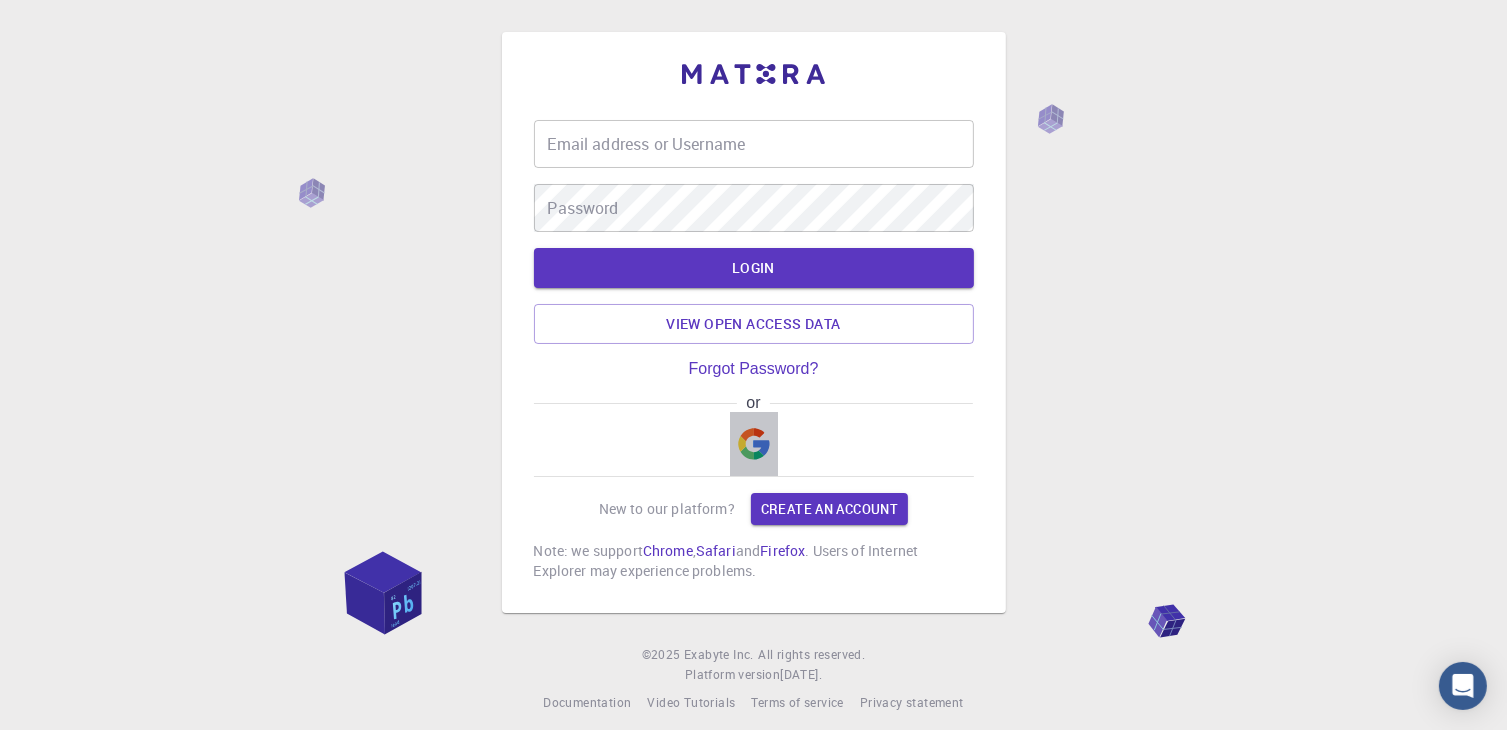 click at bounding box center [754, 444] 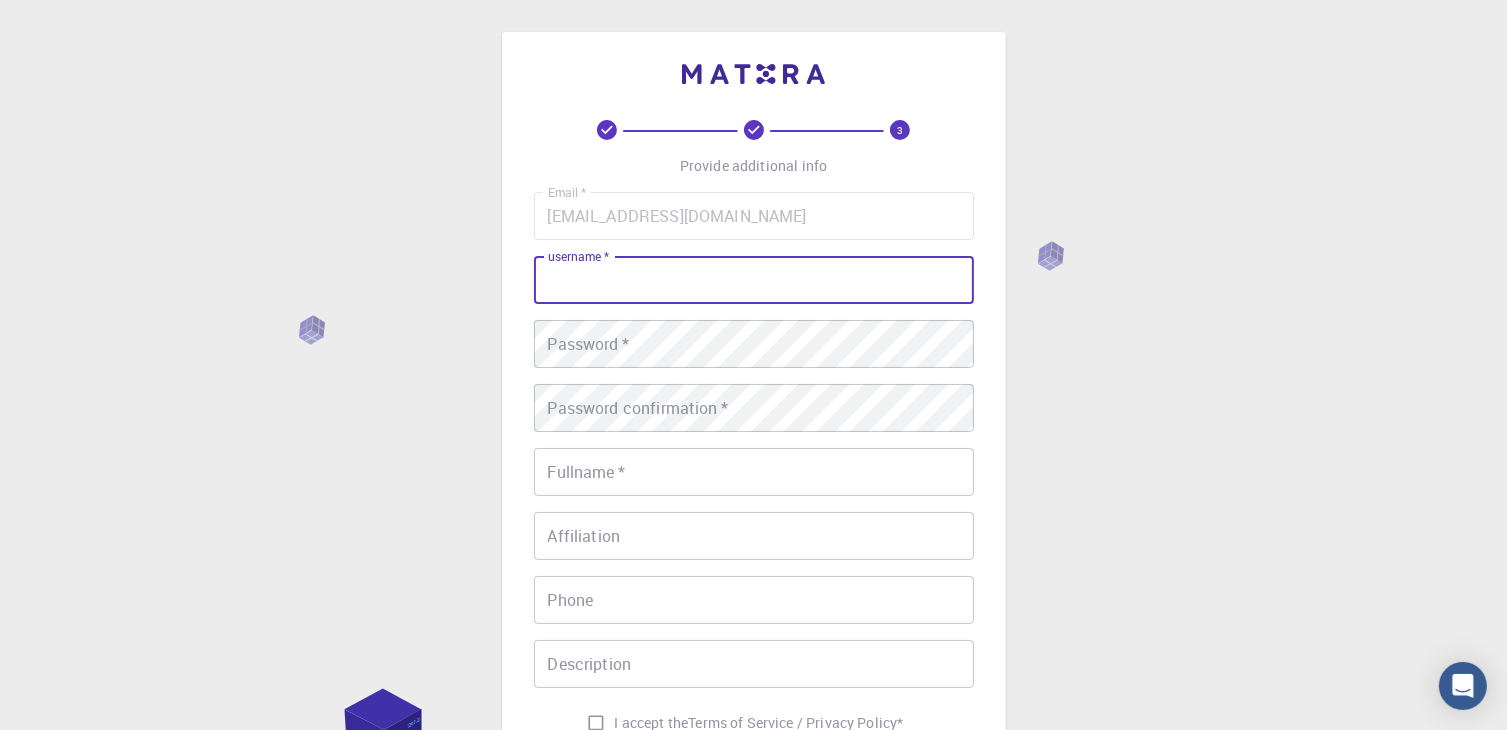 click on "username   *" at bounding box center [754, 280] 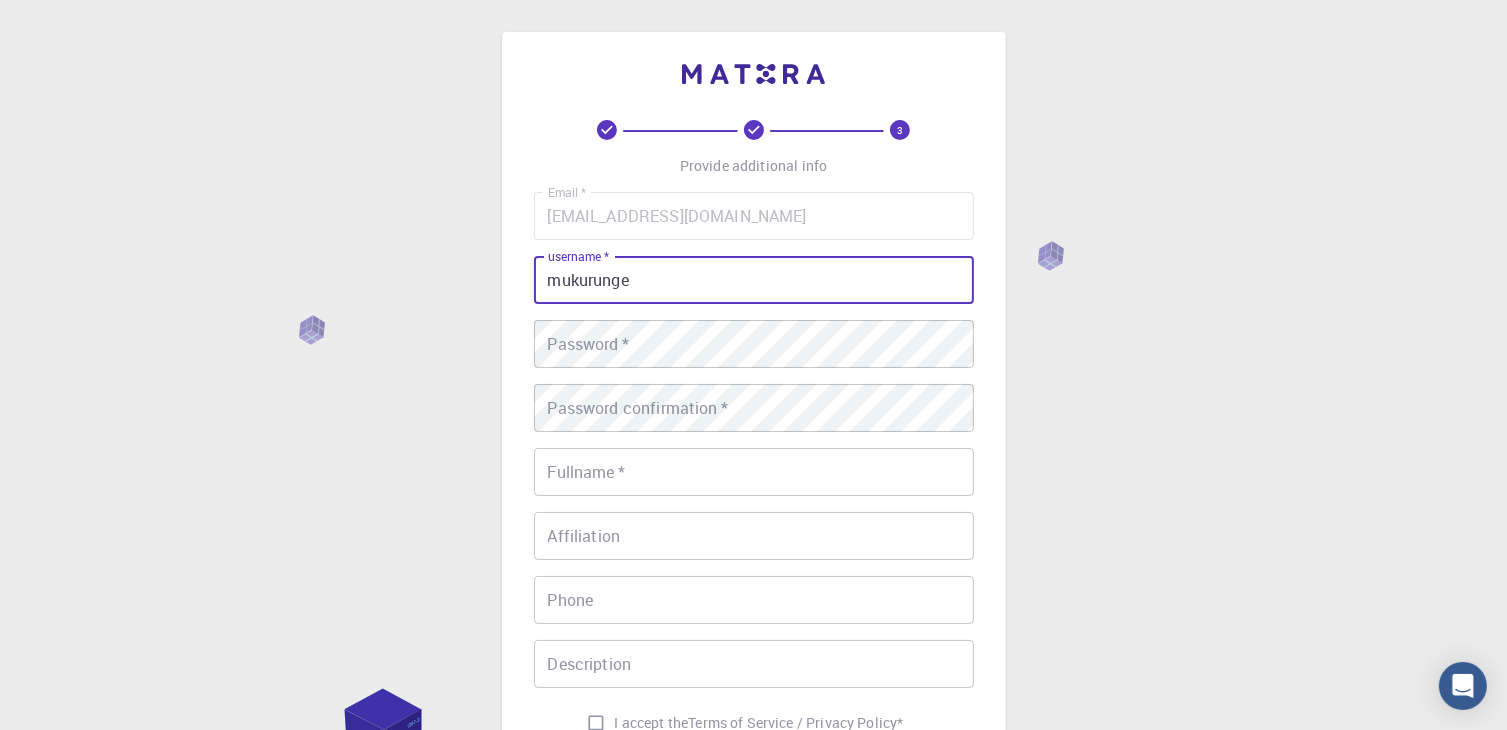 type on "mukurunge" 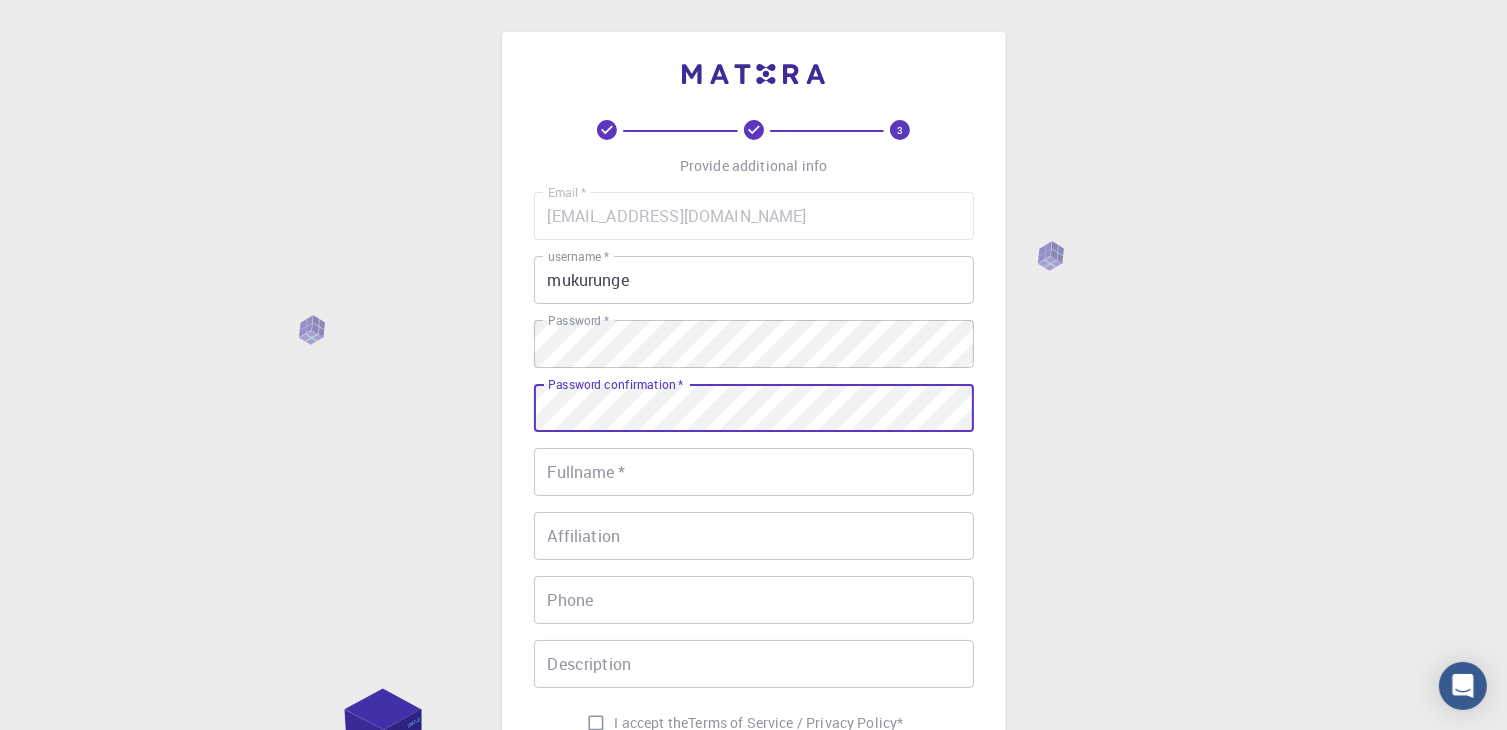 click on "Fullname   *" at bounding box center (754, 472) 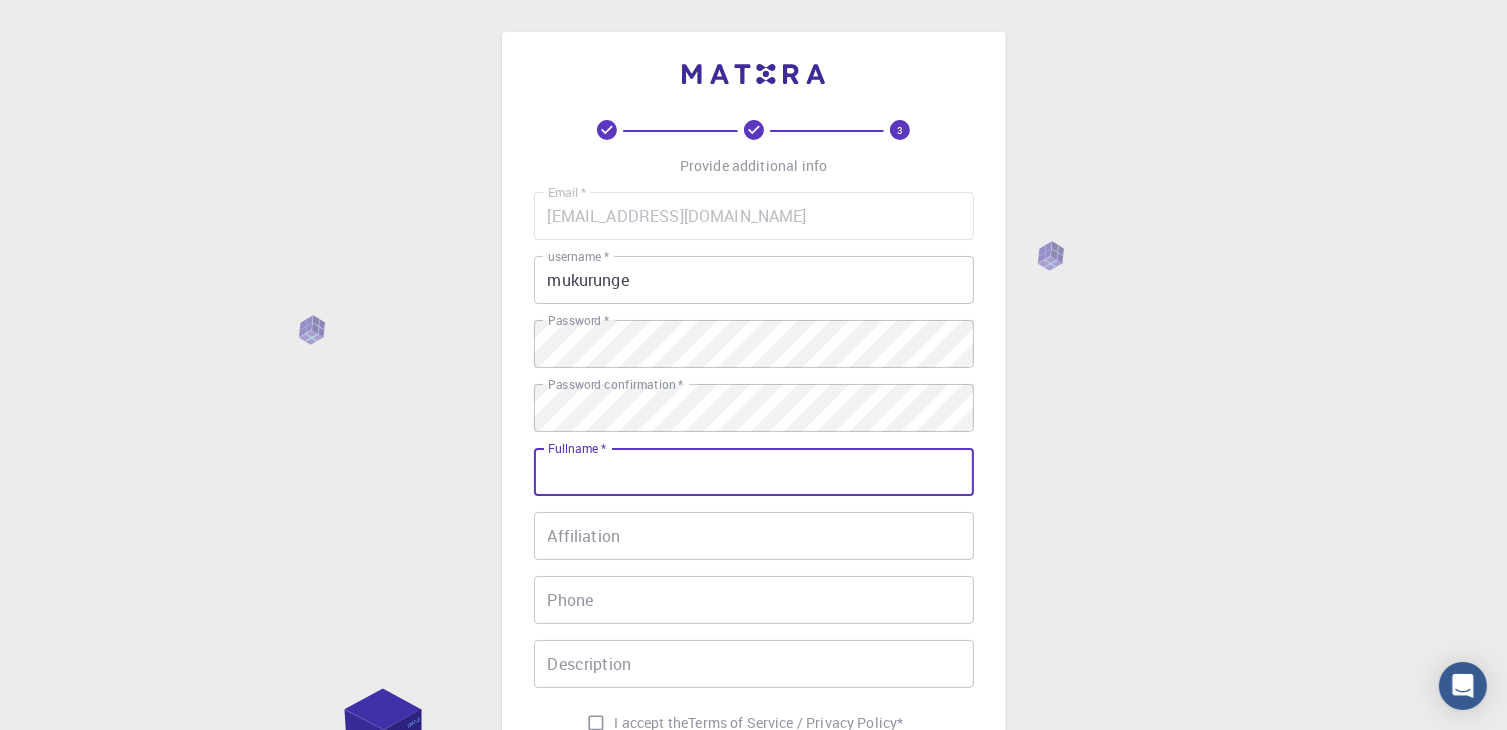 type on "[PERSON_NAME]" 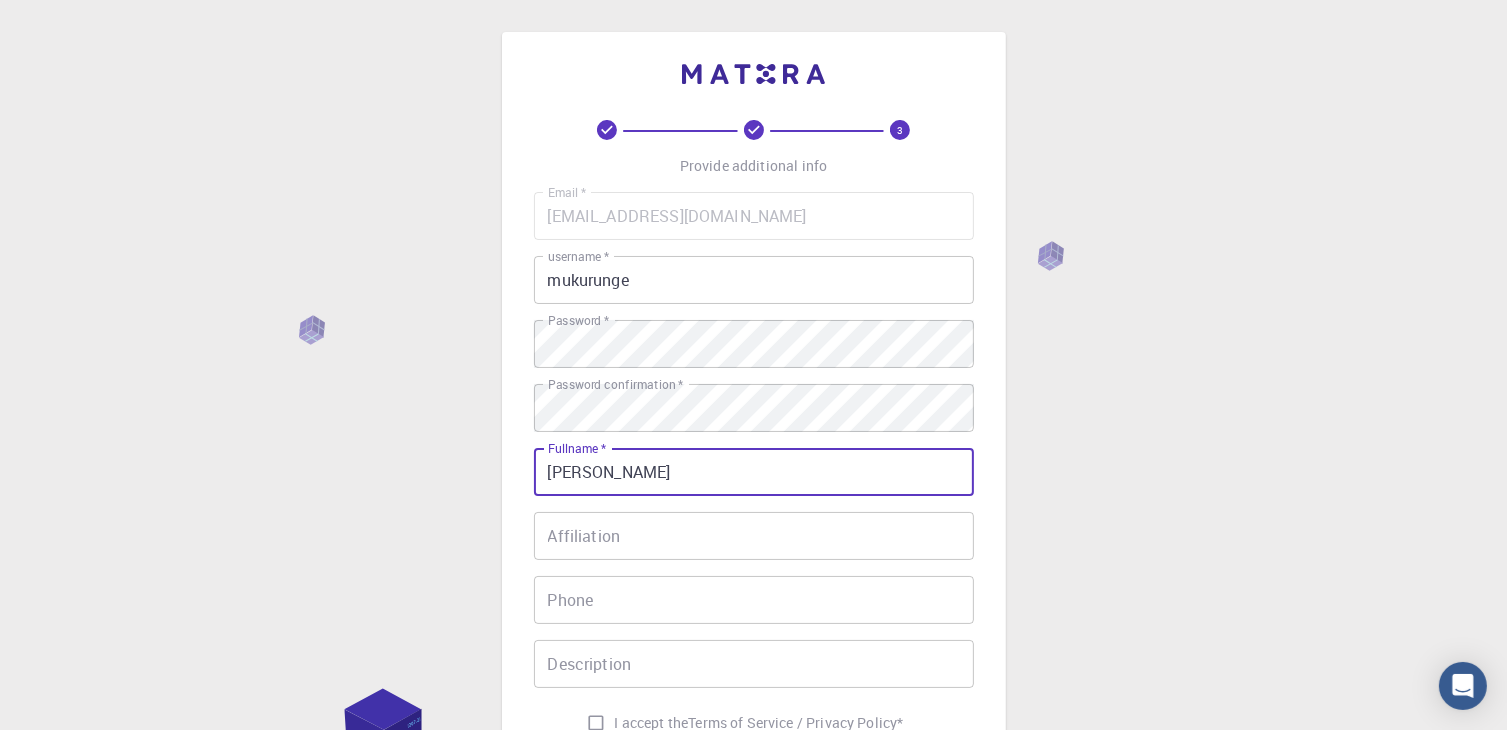 type on "0774787602" 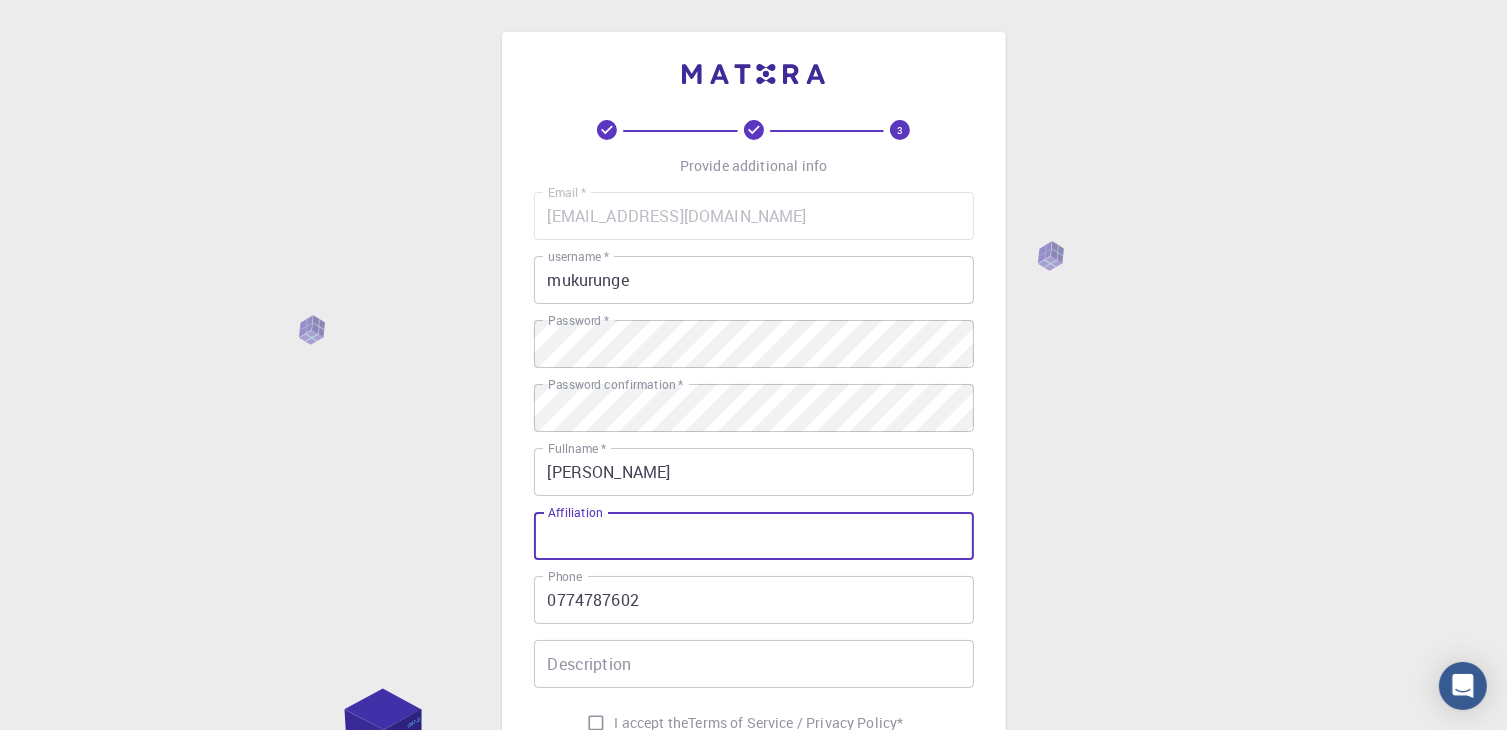 click on "Affiliation" at bounding box center (754, 536) 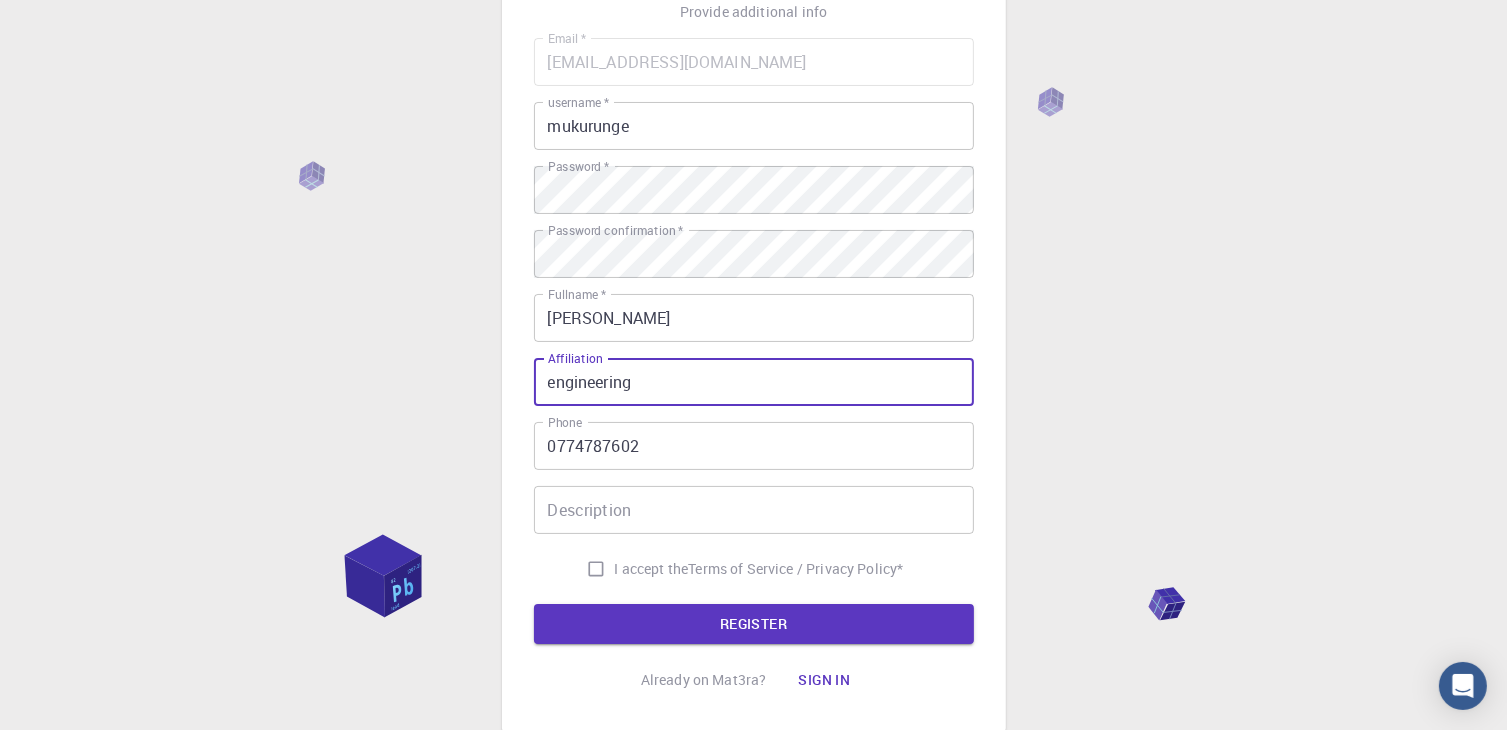 scroll, scrollTop: 164, scrollLeft: 0, axis: vertical 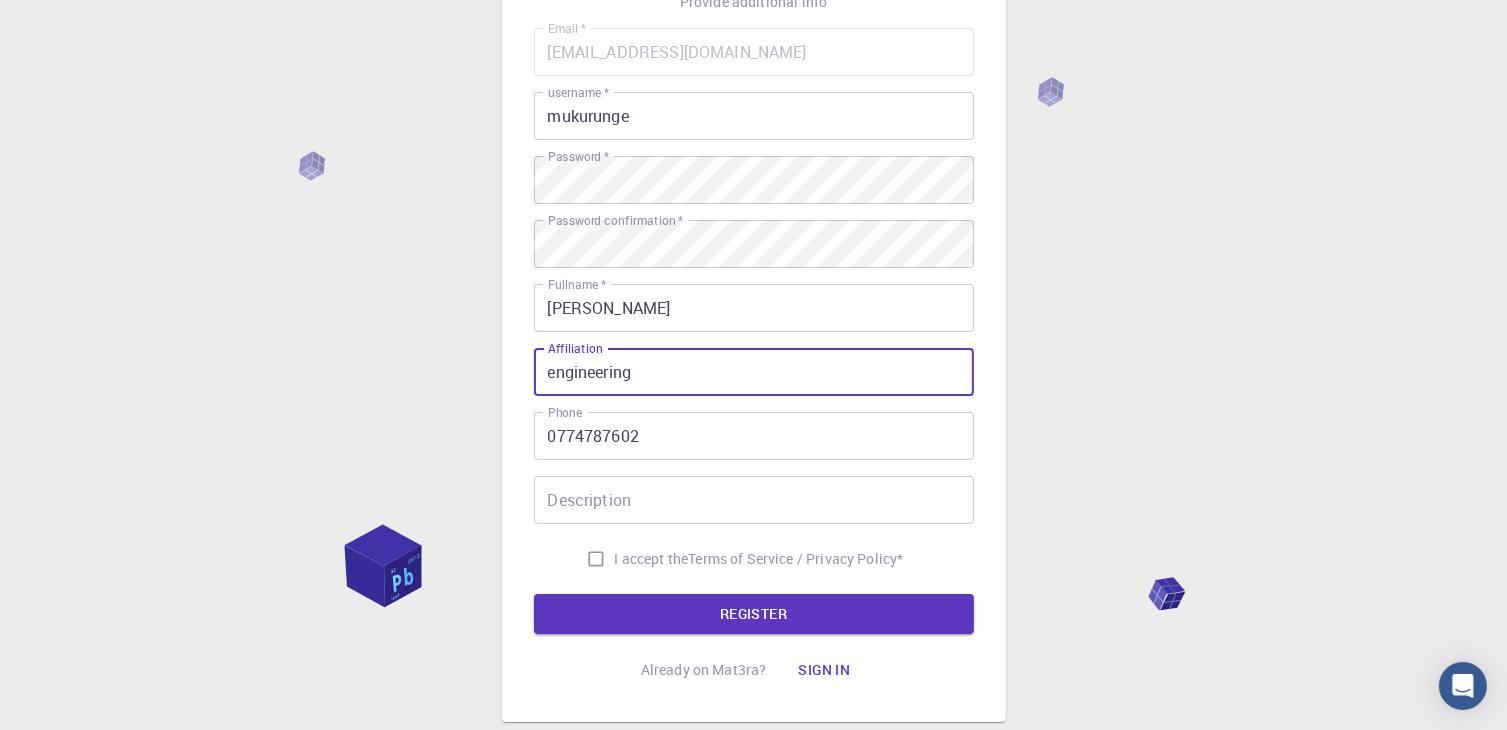 type on "engineering" 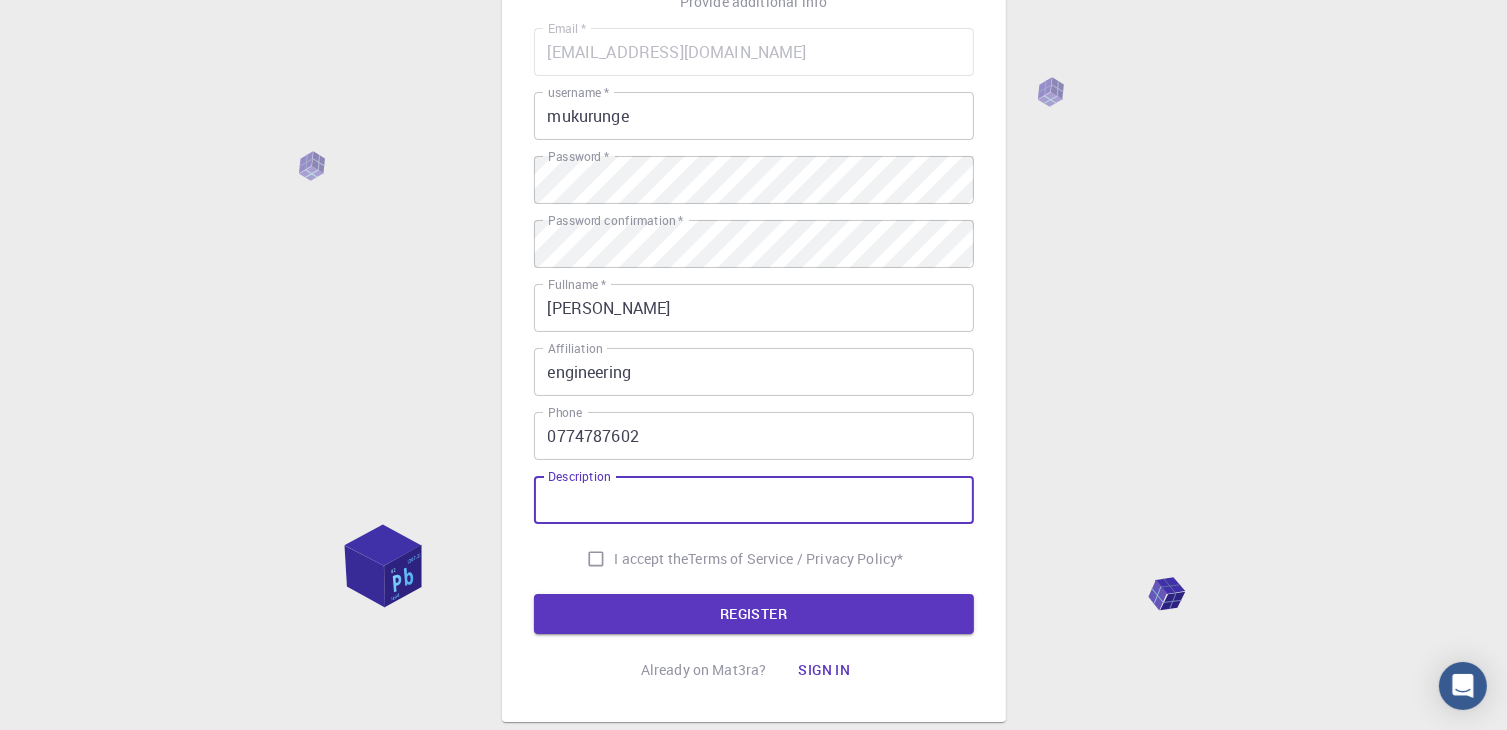 click on "Description" at bounding box center [754, 500] 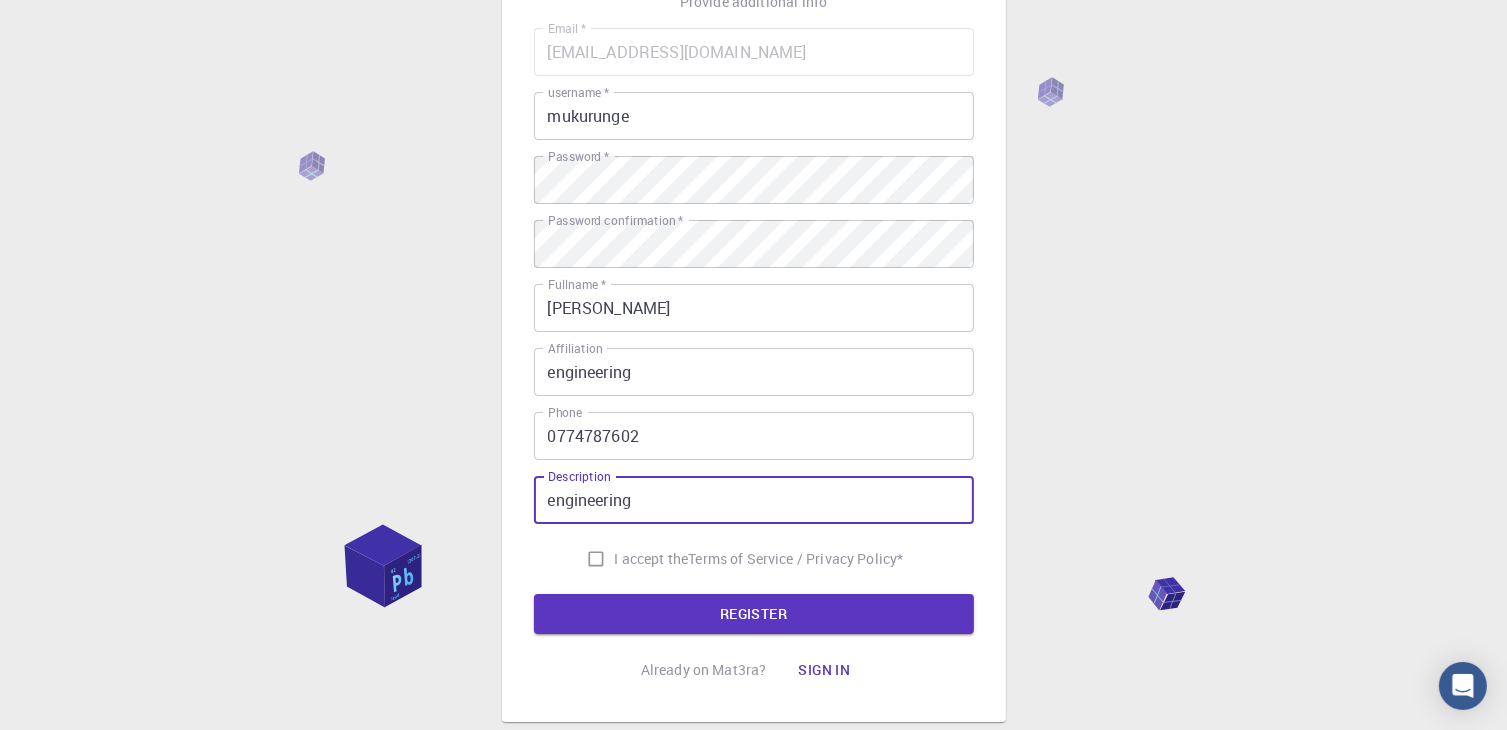 type on "engineering" 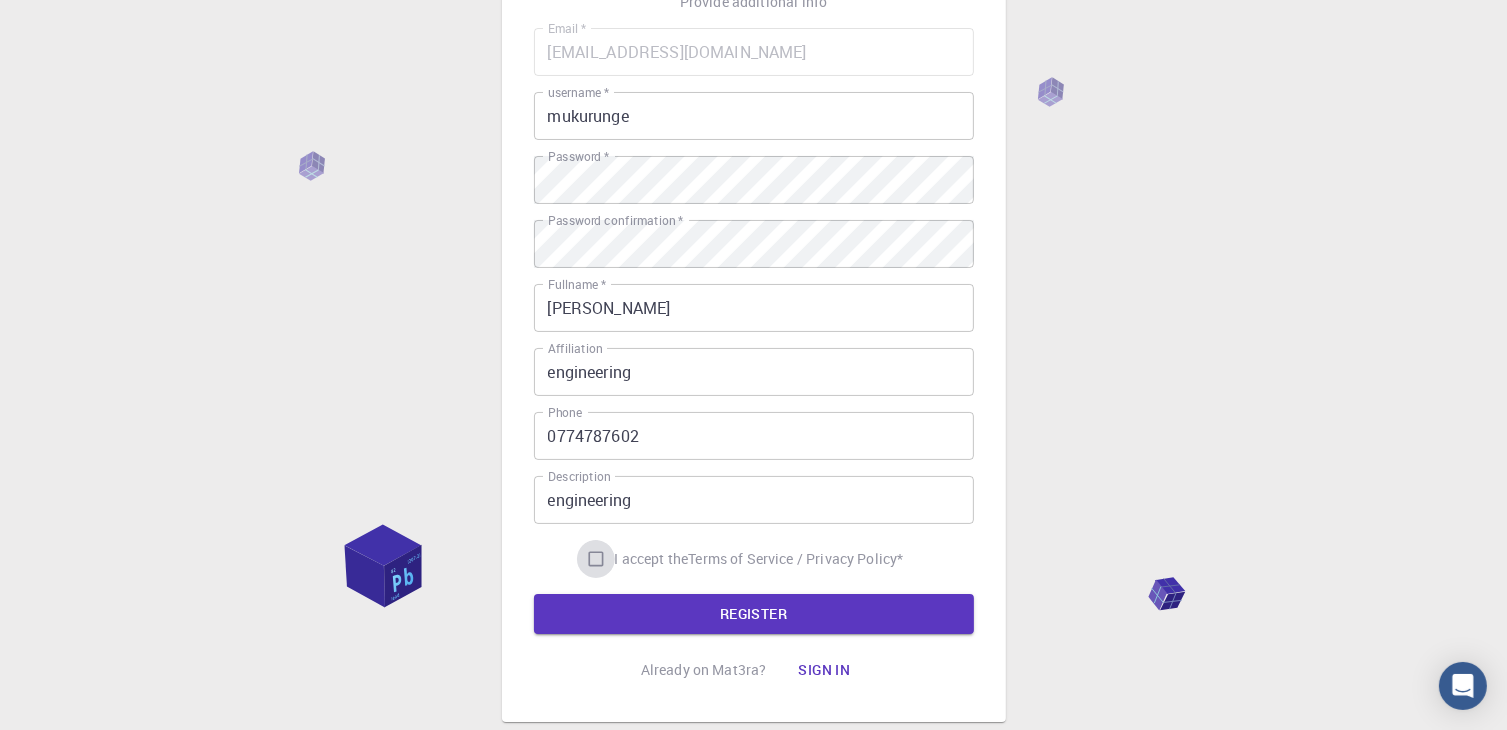 click on "I accept the  Terms of Service / Privacy Policy  *" at bounding box center [596, 559] 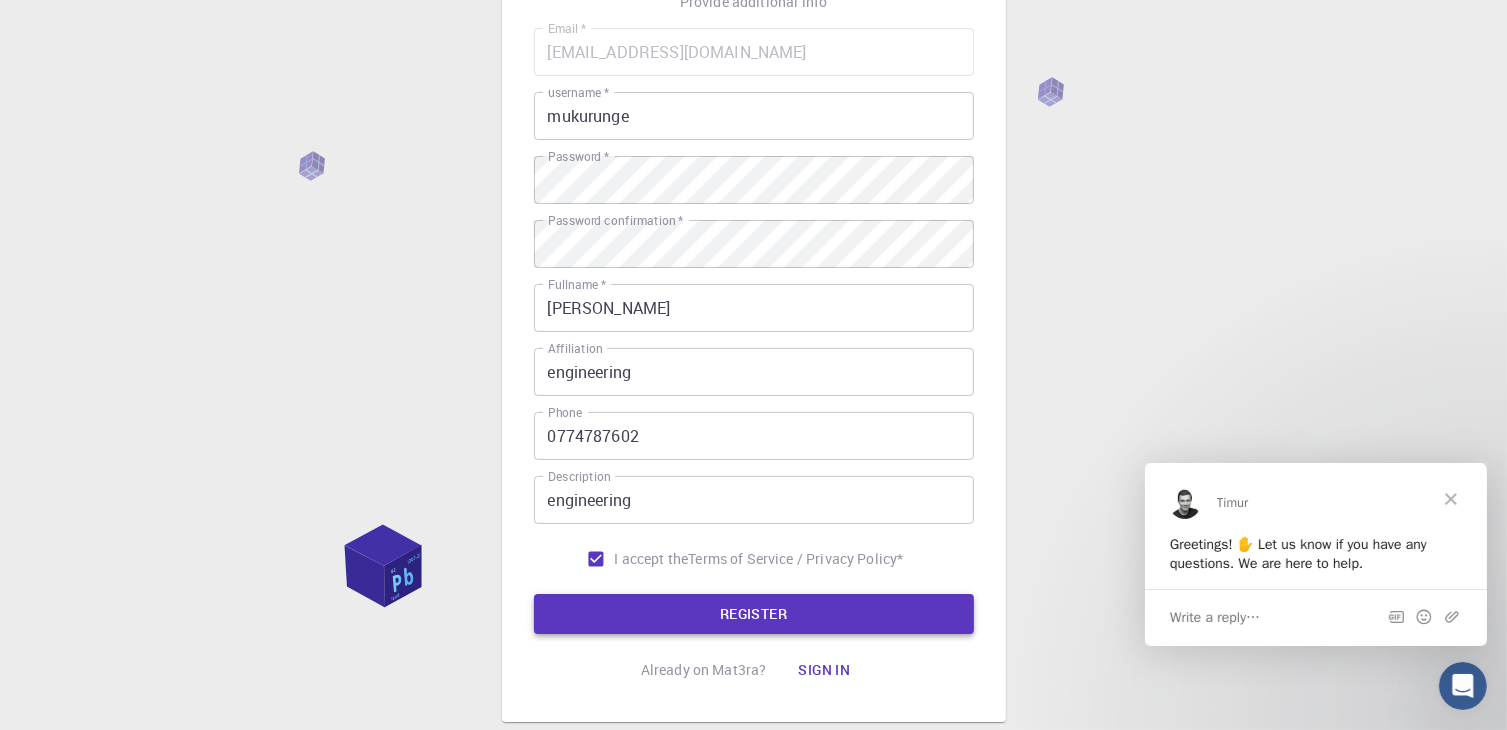 scroll, scrollTop: 0, scrollLeft: 0, axis: both 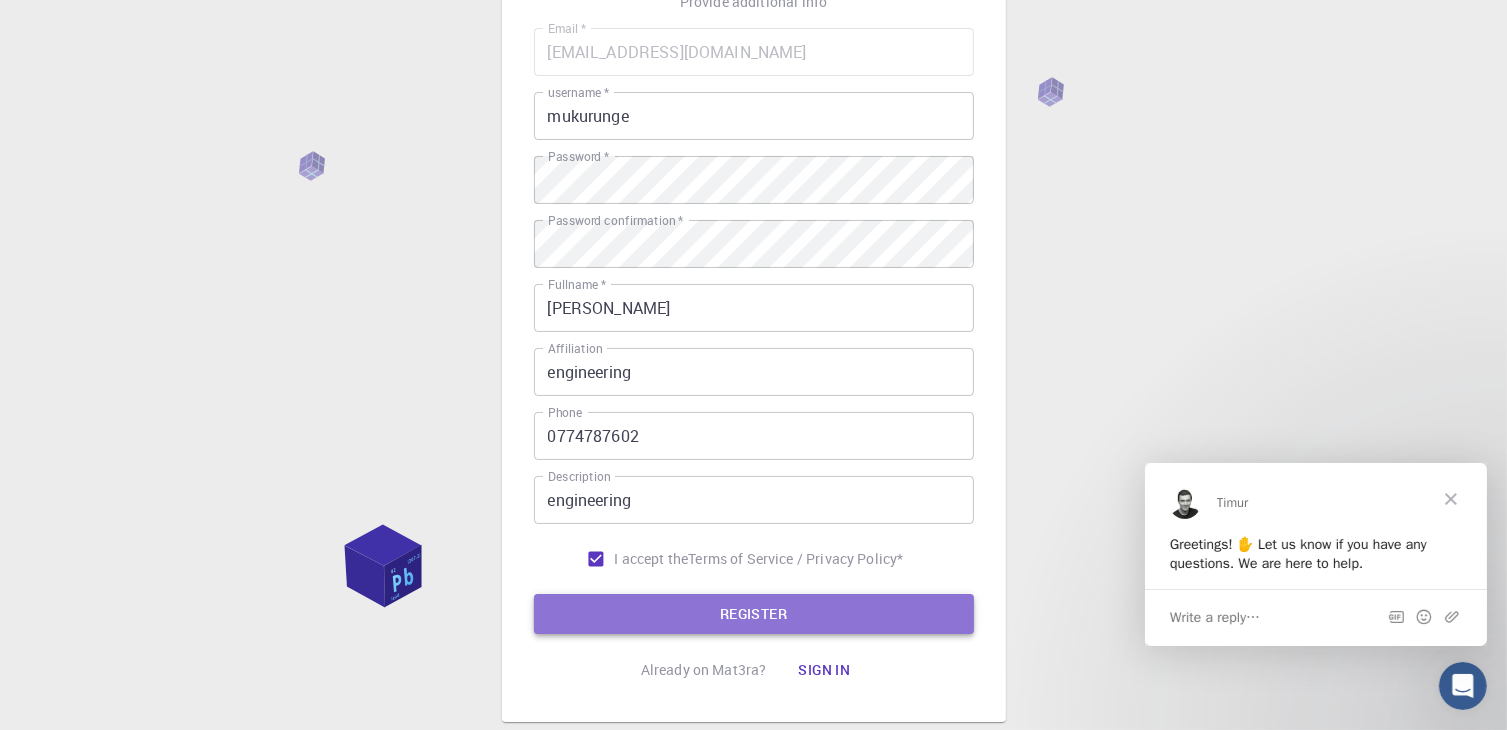 click on "REGISTER" at bounding box center (754, 614) 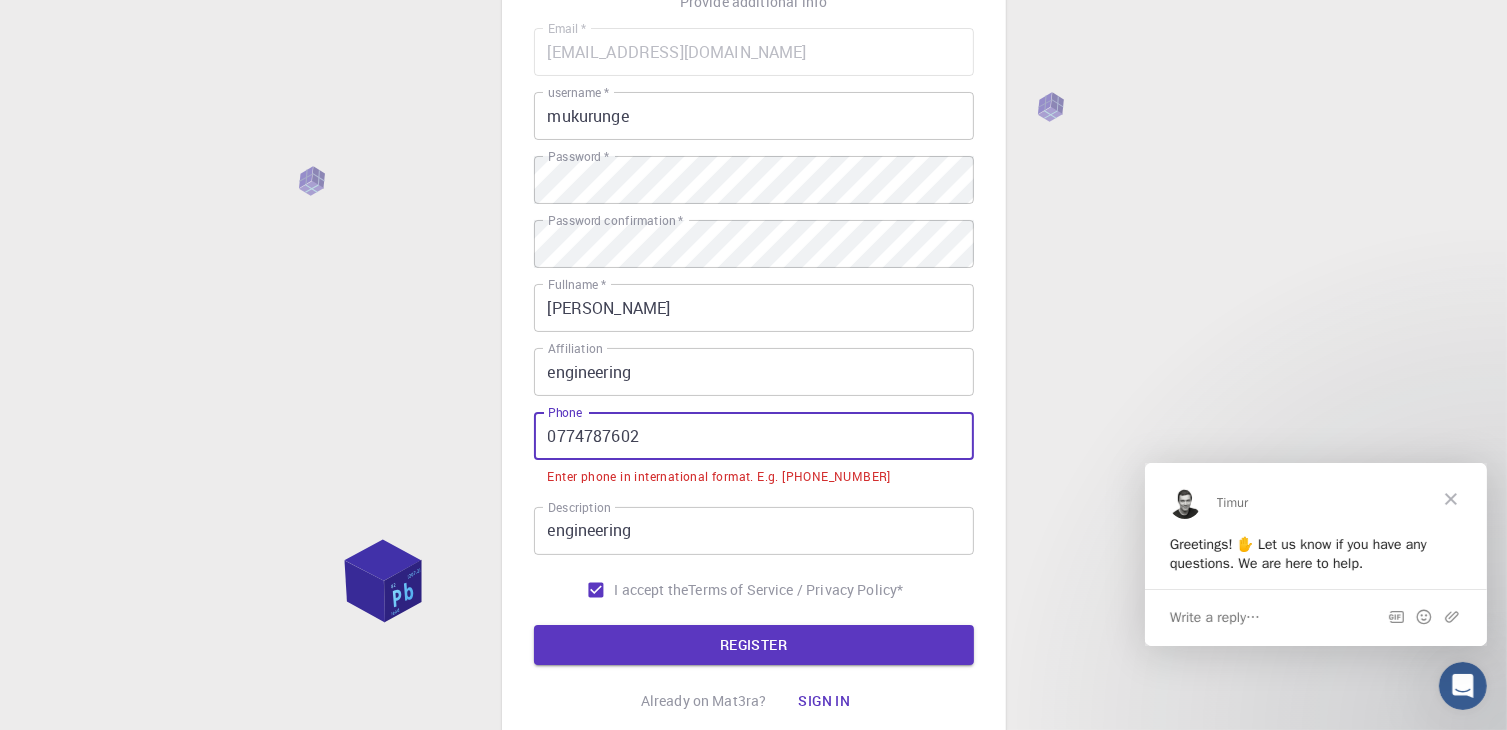 click on "0774787602" at bounding box center [754, 436] 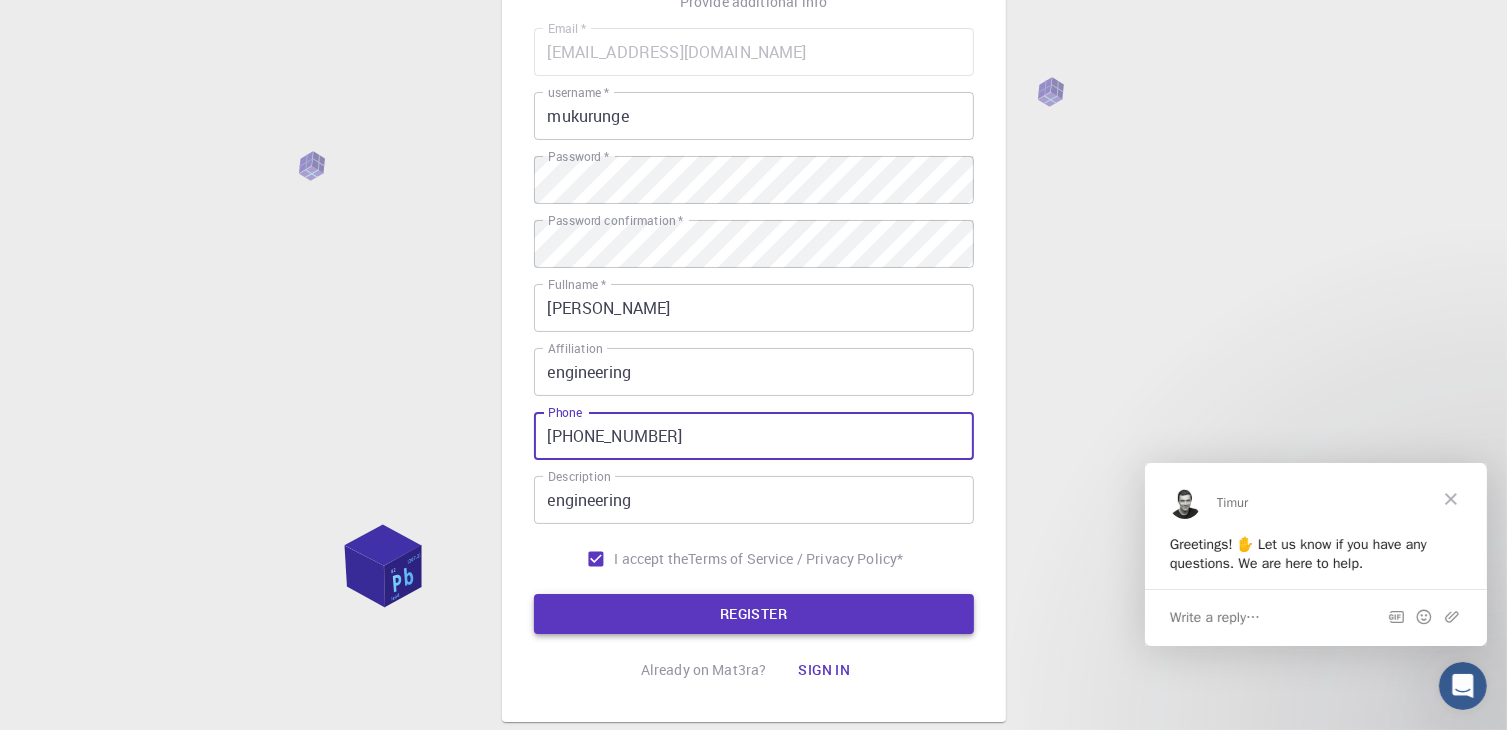 type on "[PHONE_NUMBER]" 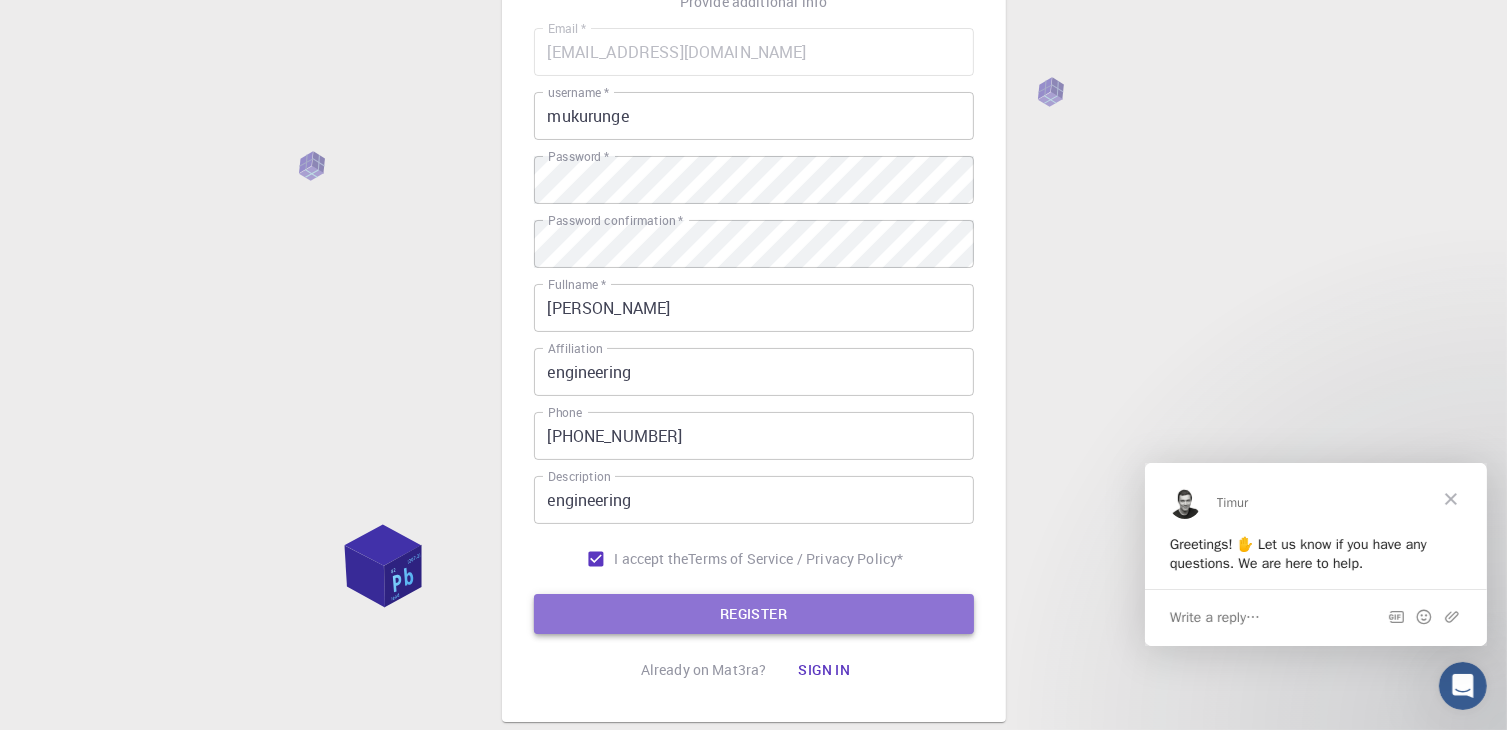 click on "REGISTER" at bounding box center [754, 614] 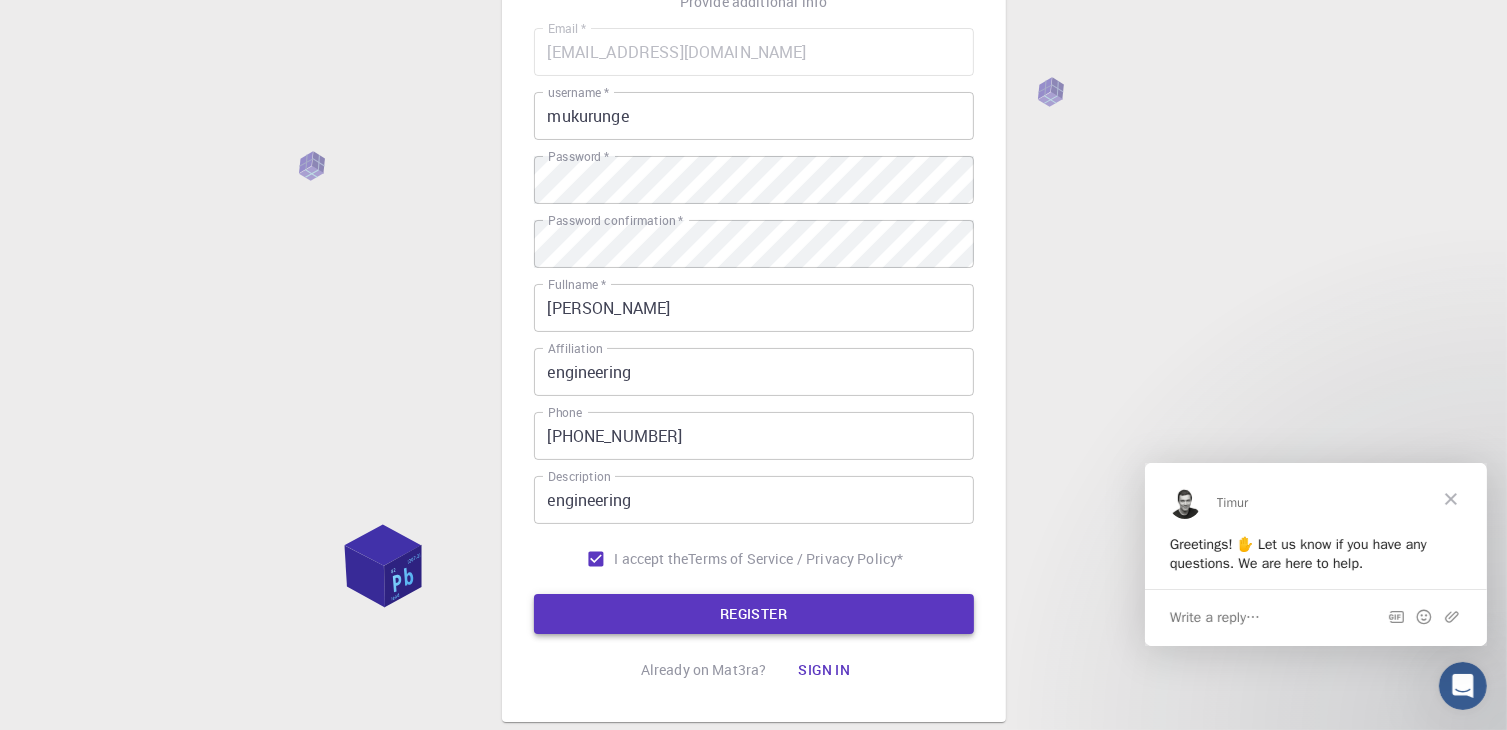 scroll, scrollTop: 0, scrollLeft: 0, axis: both 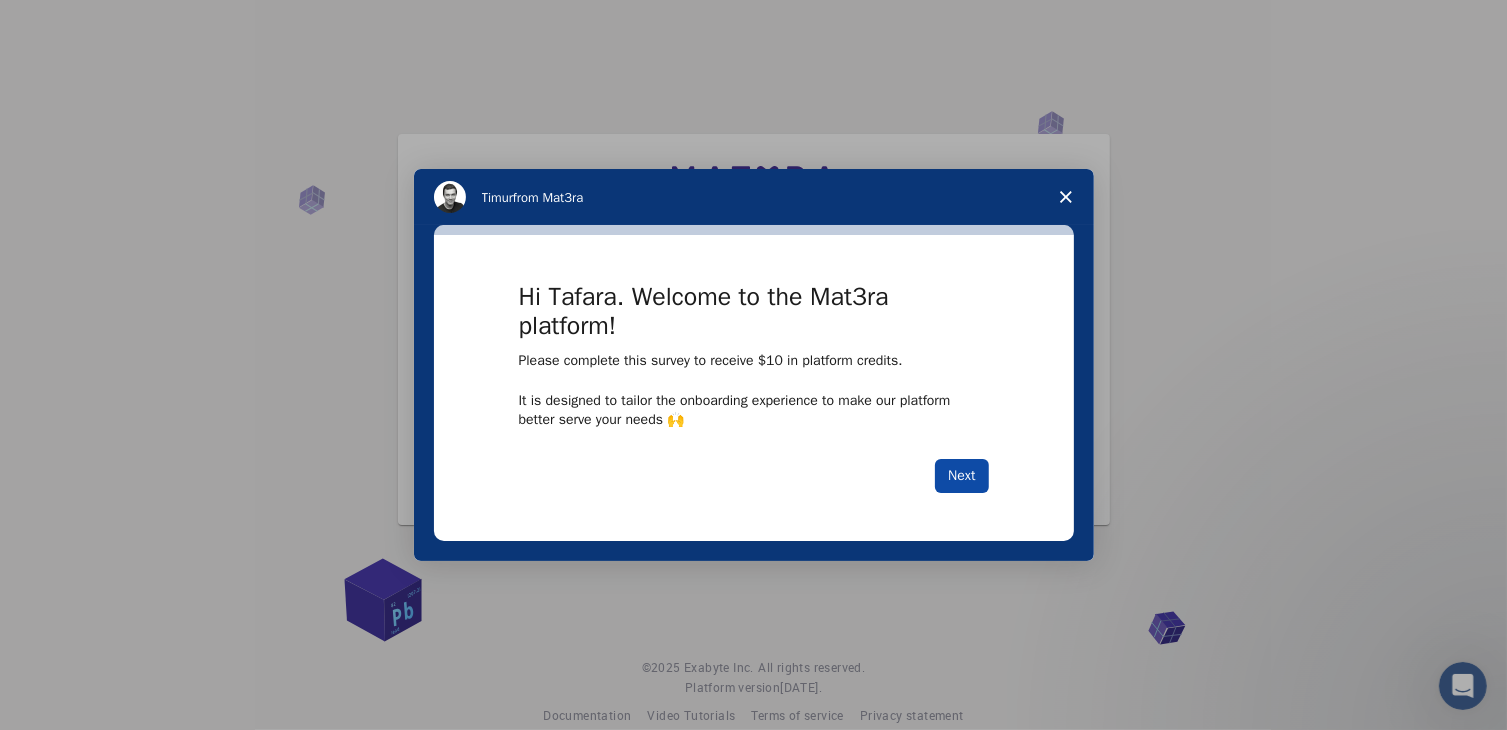 click on "Next" at bounding box center (961, 476) 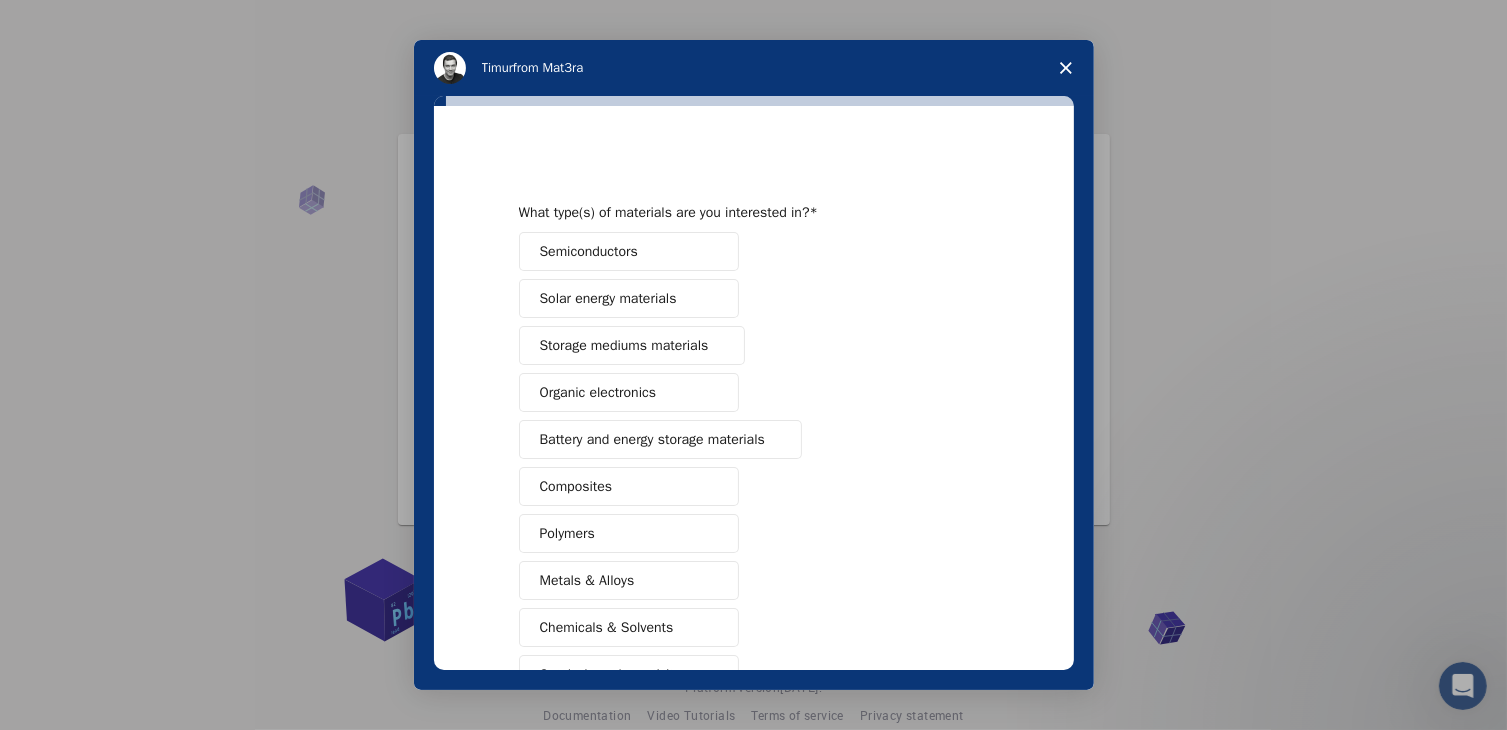 click on "Metals & Alloys" at bounding box center [587, 580] 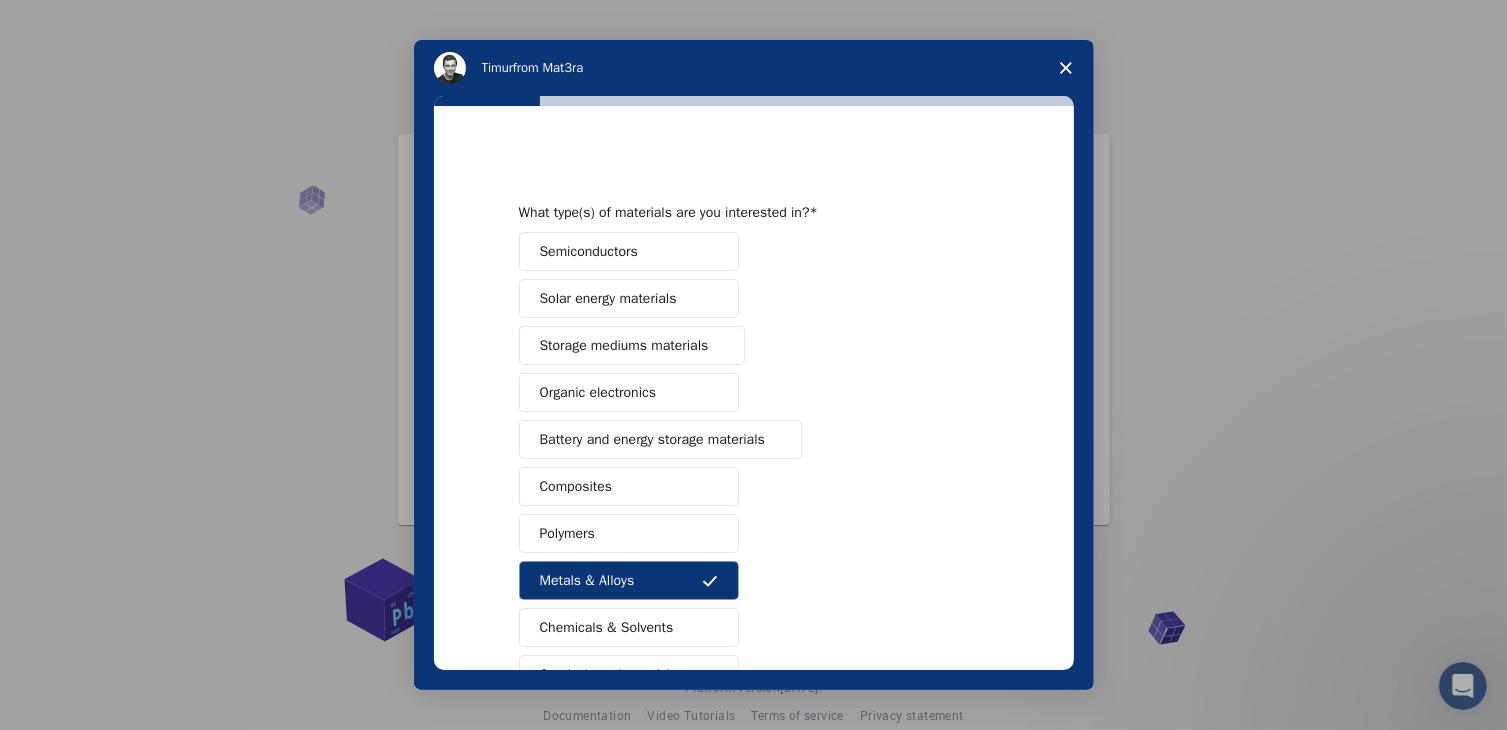 click on "Chemicals & Solvents" at bounding box center (607, 627) 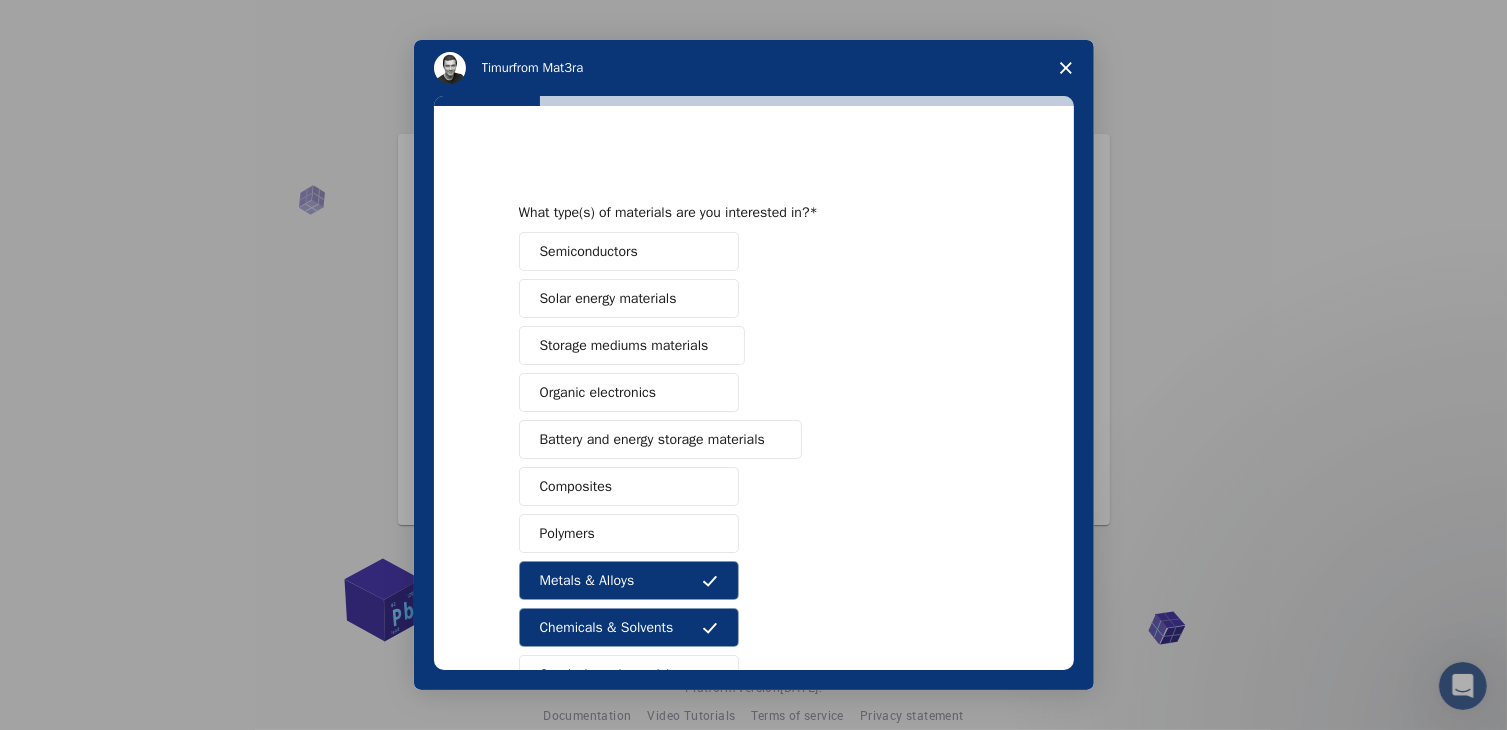 click on "Semiconductors" at bounding box center [589, 251] 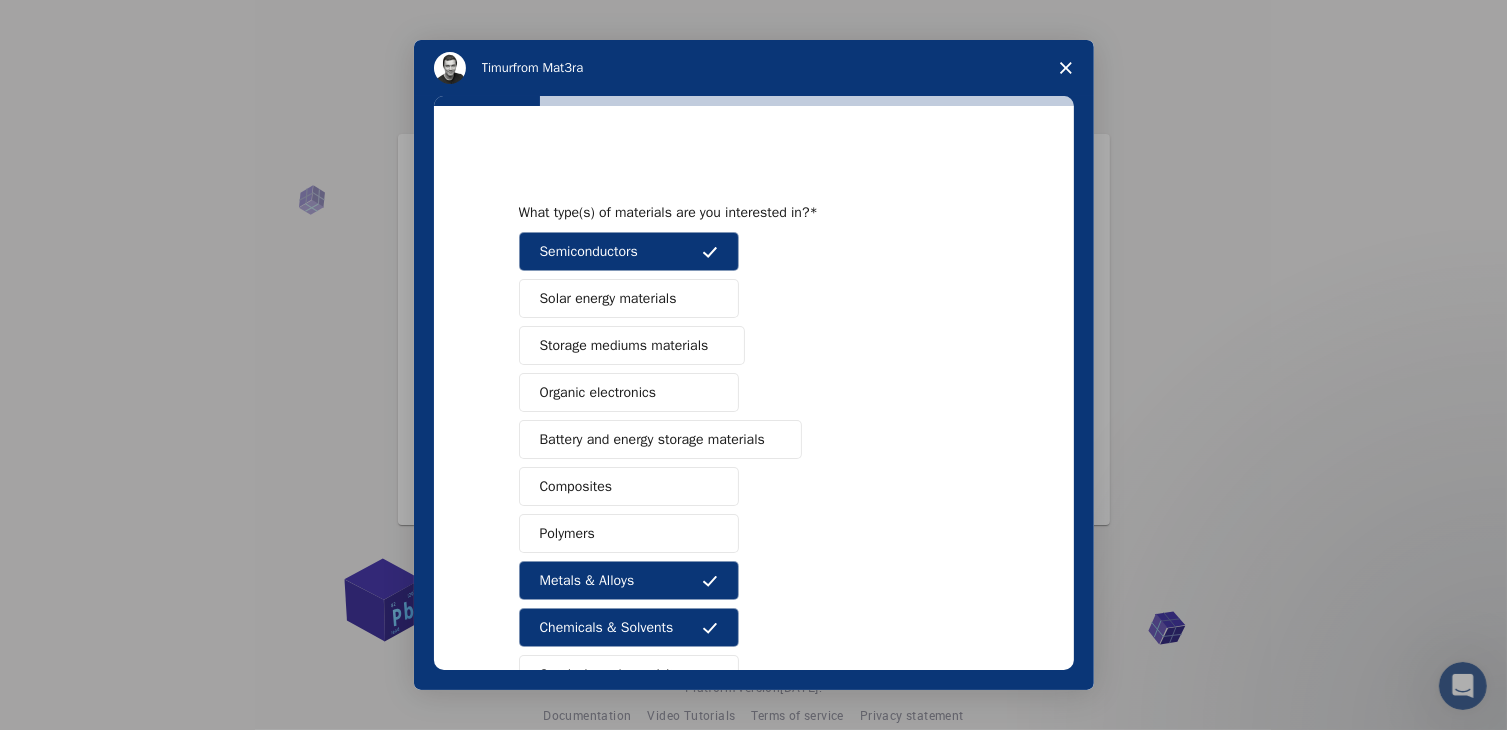 click on "Solar energy materials" at bounding box center [608, 298] 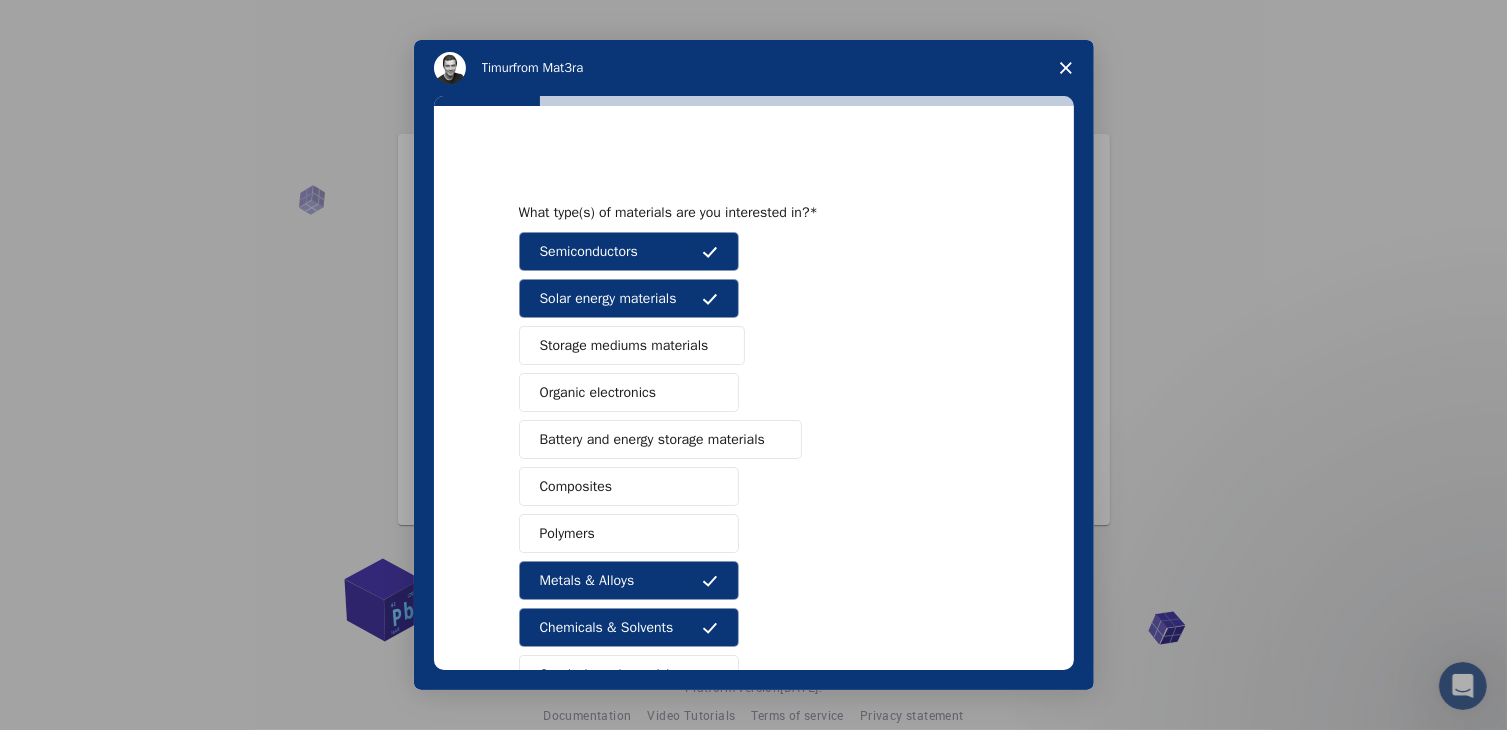 click on "Organic electronics" at bounding box center [598, 392] 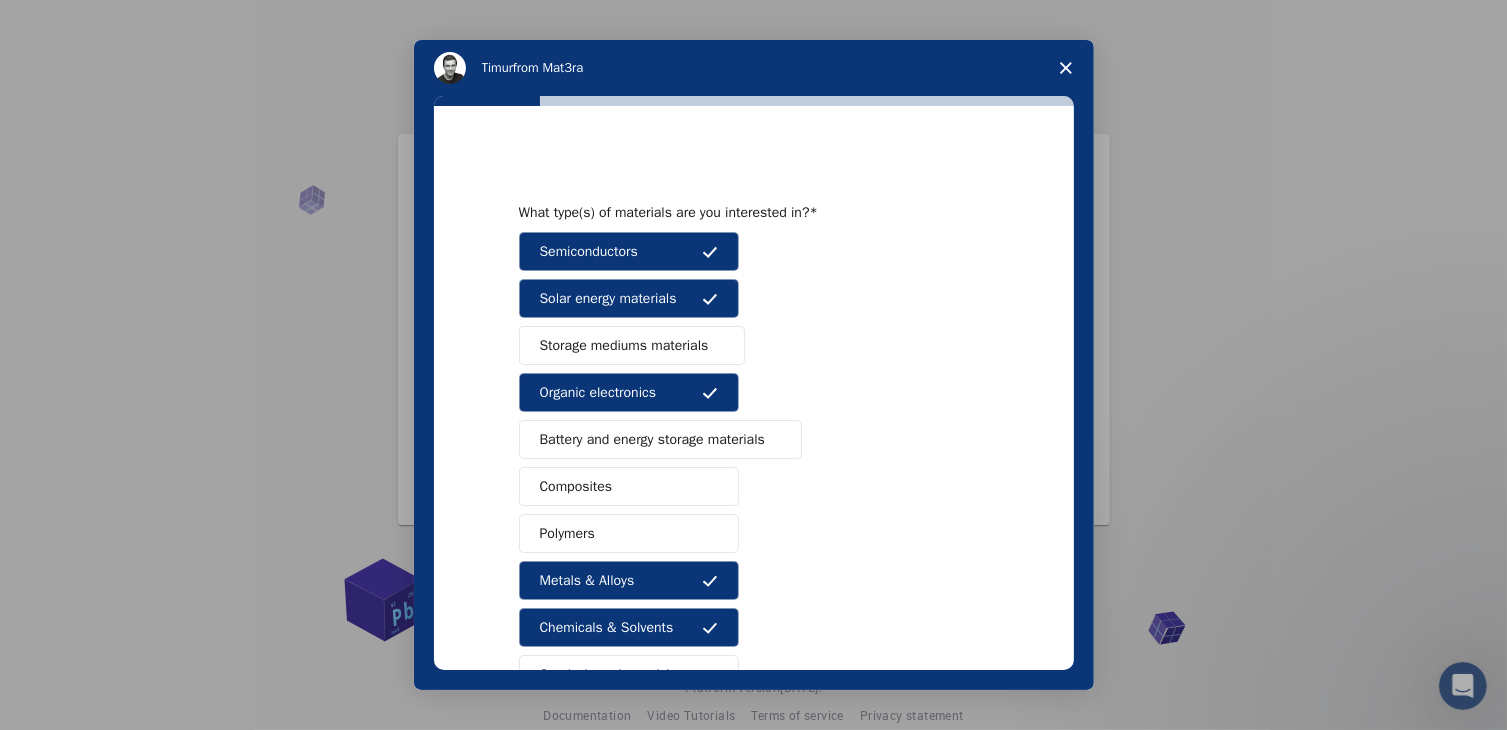 click on "Battery and energy storage materials" at bounding box center [652, 439] 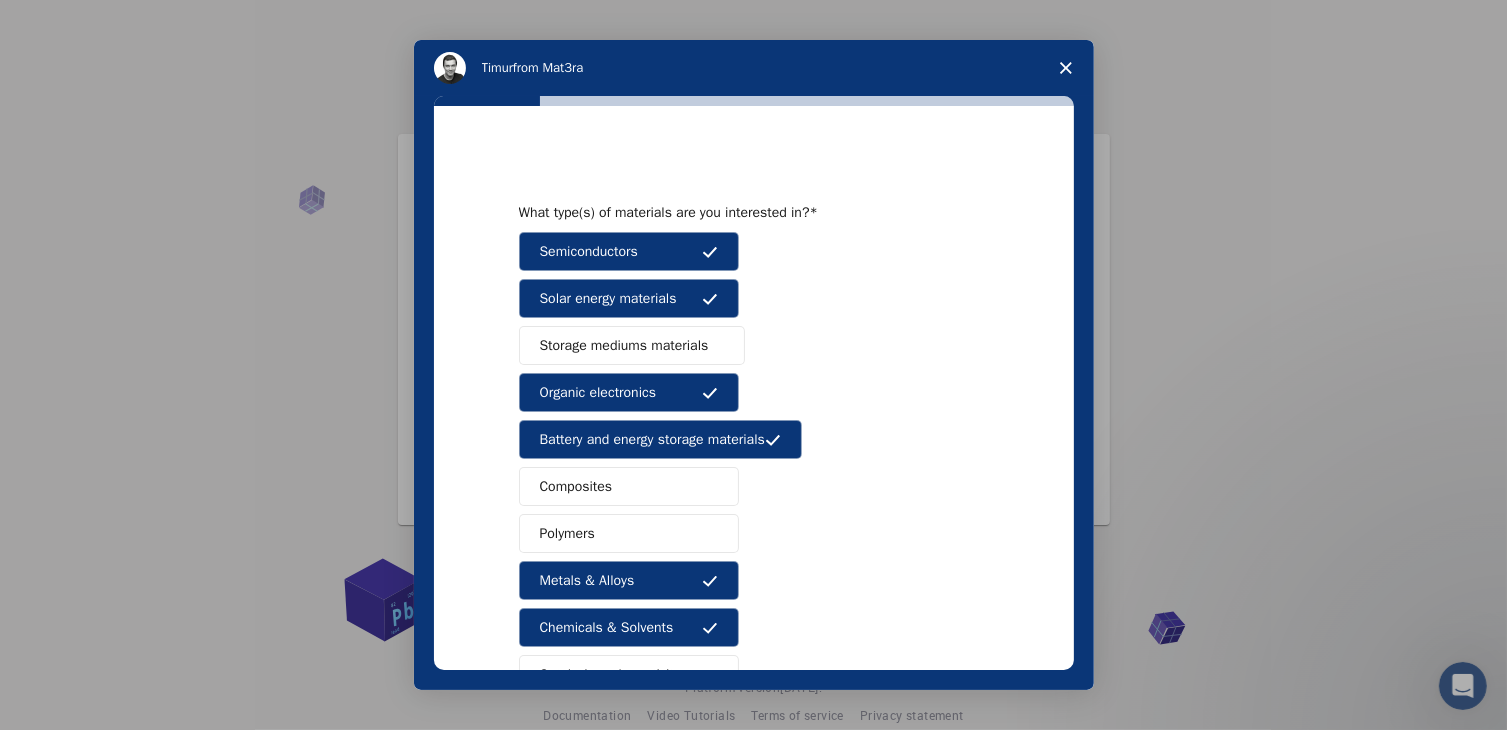 click on "Polymers" at bounding box center (567, 533) 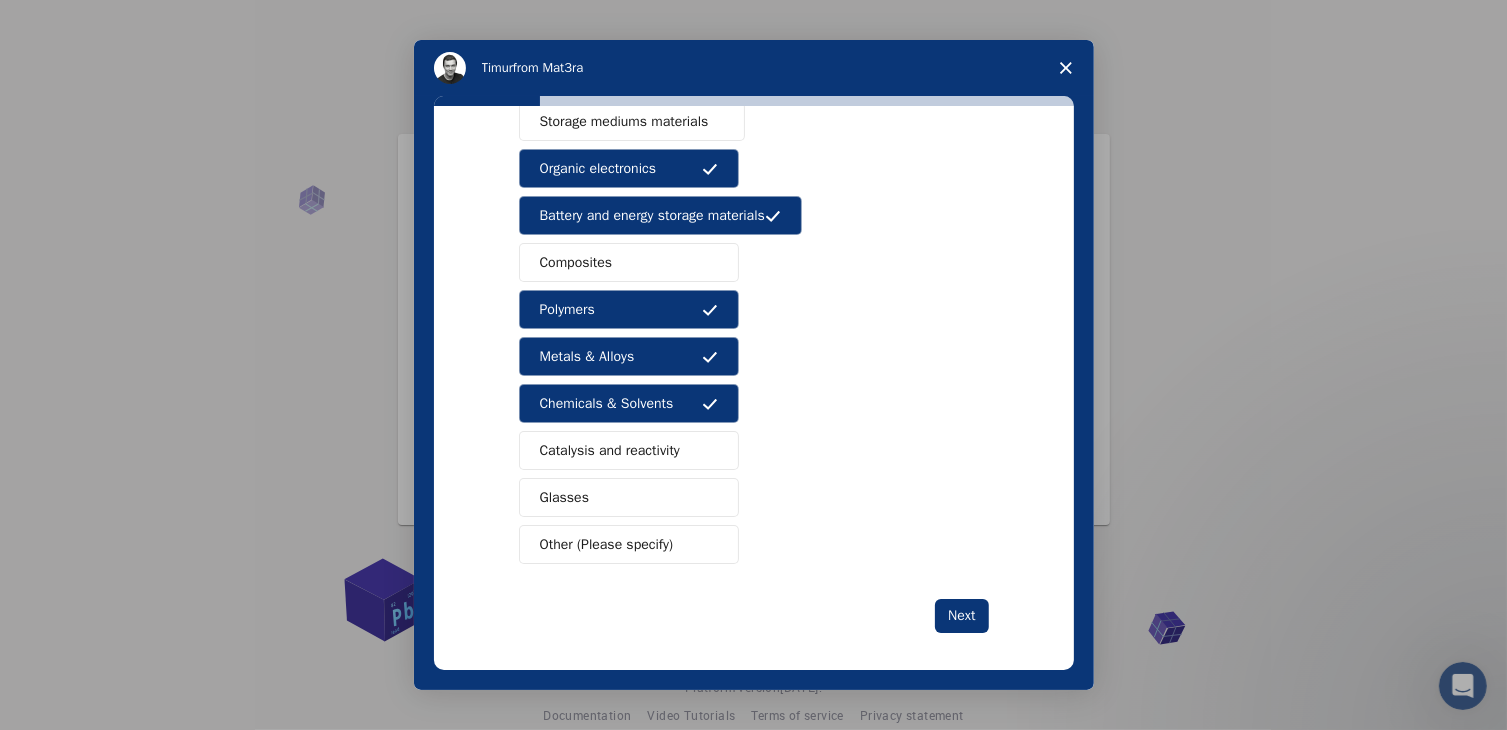 scroll, scrollTop: 227, scrollLeft: 0, axis: vertical 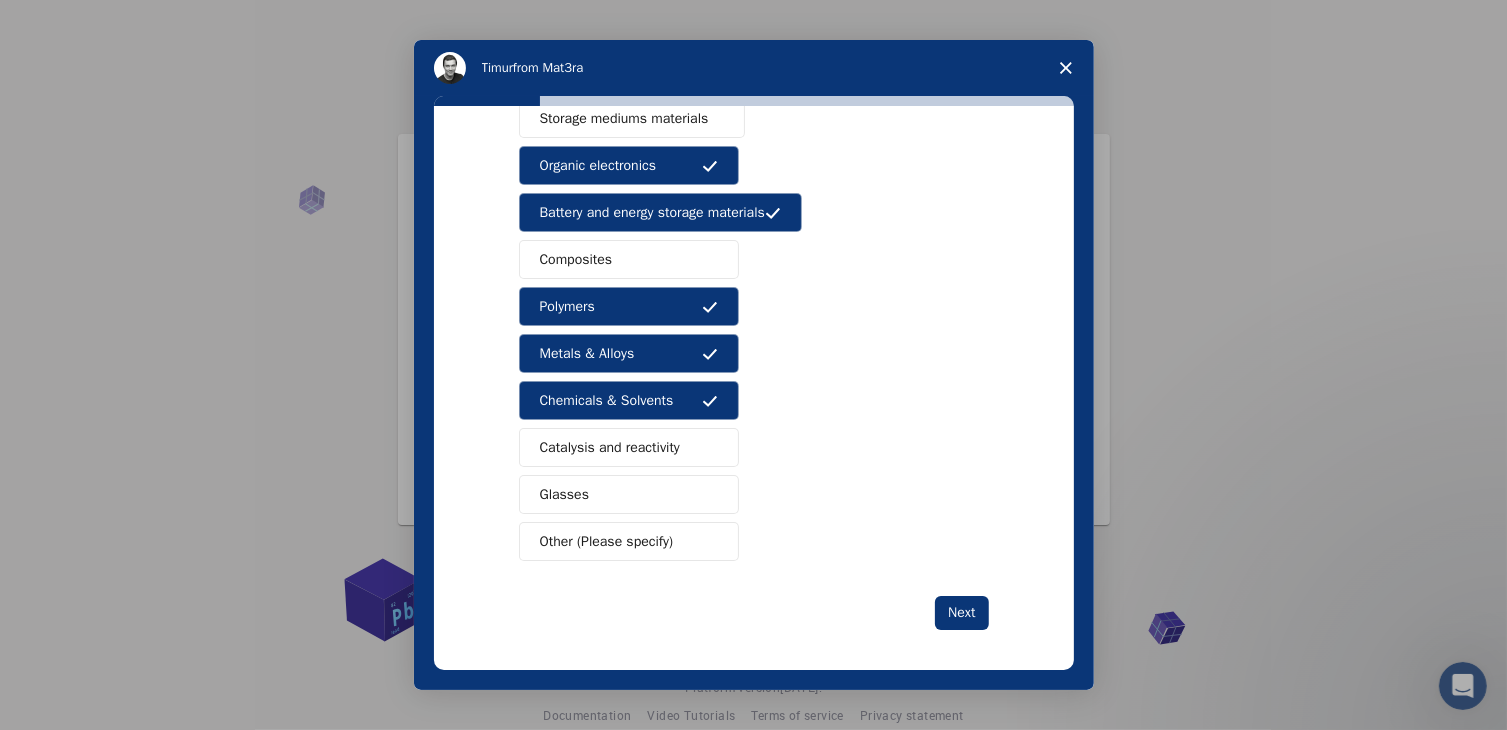click on "Catalysis and reactivity" at bounding box center (610, 447) 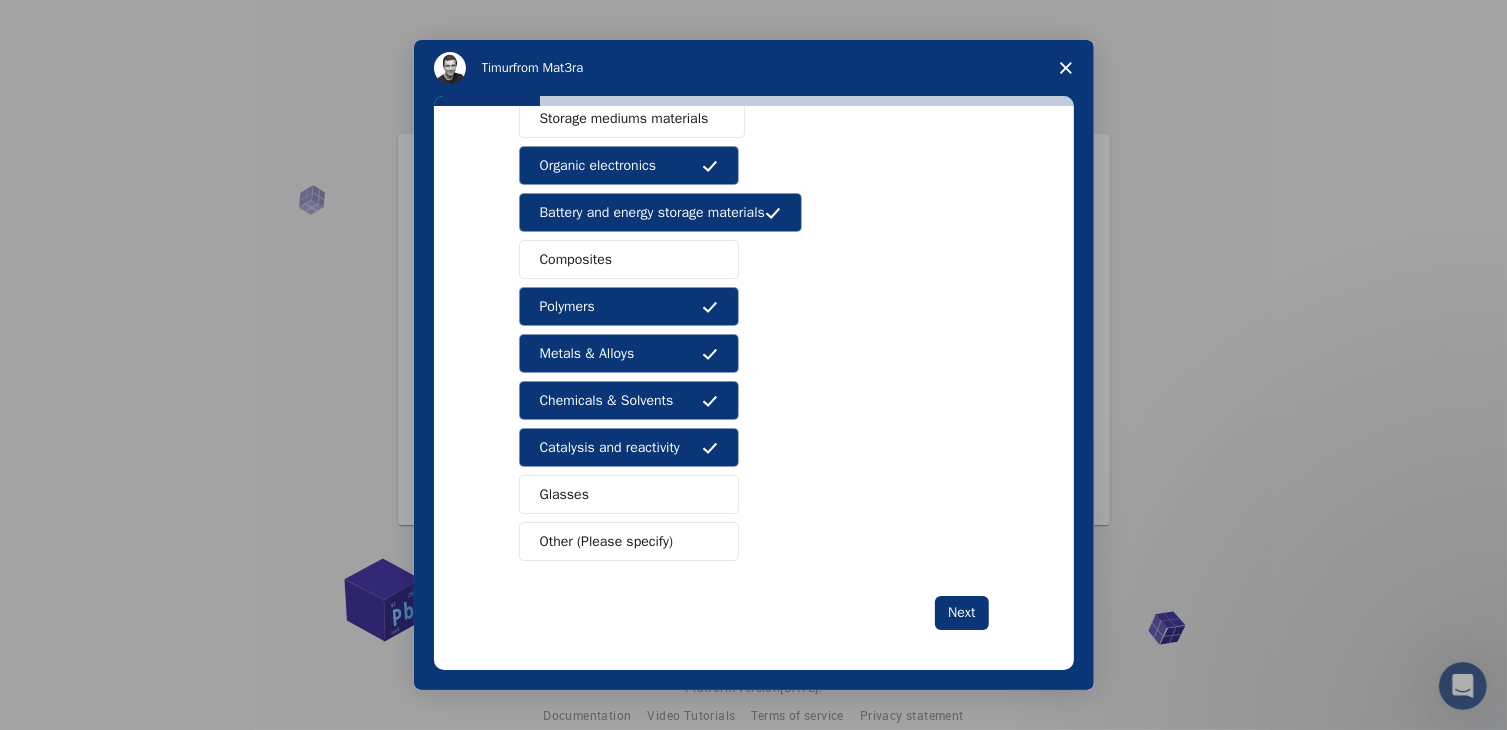 click on "Glasses" at bounding box center (629, 494) 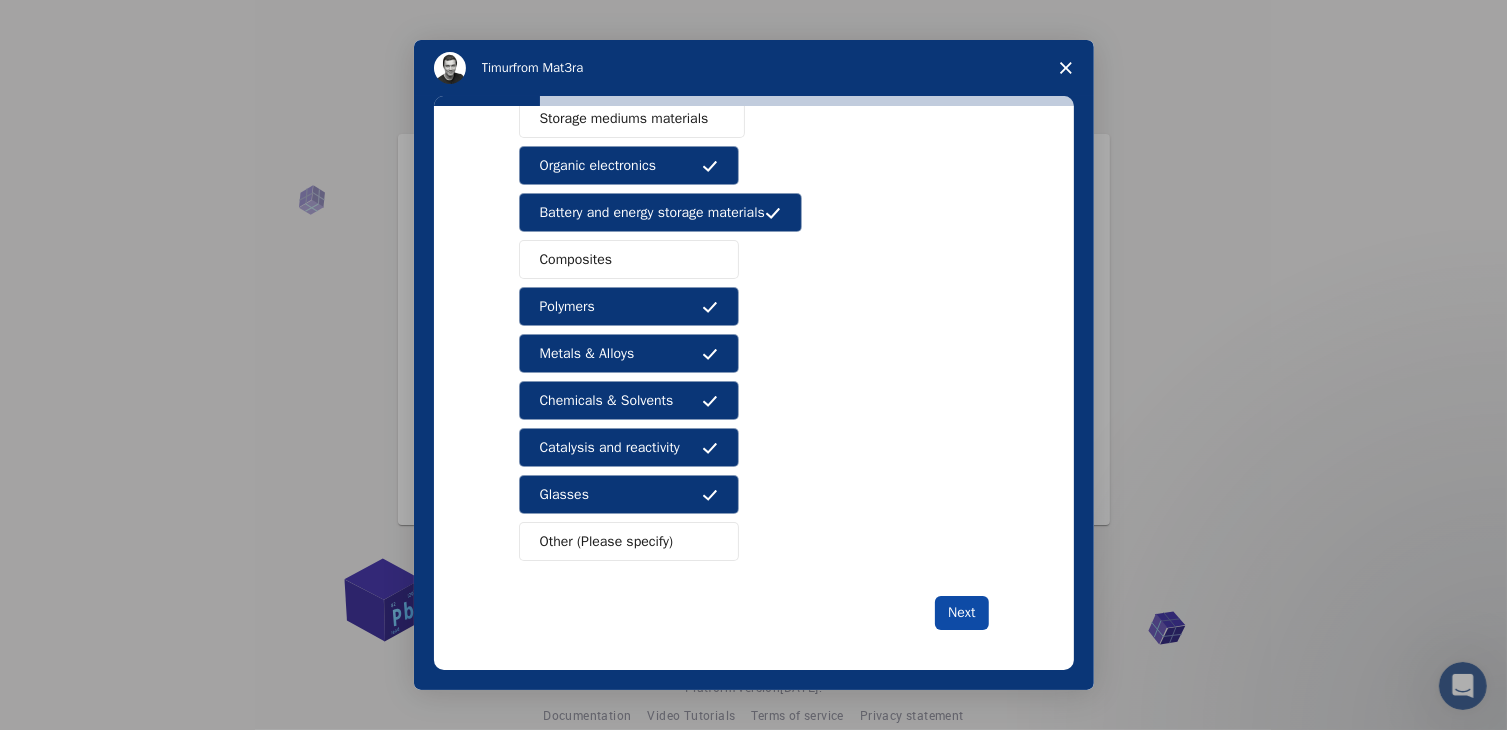 click on "Next" at bounding box center [961, 613] 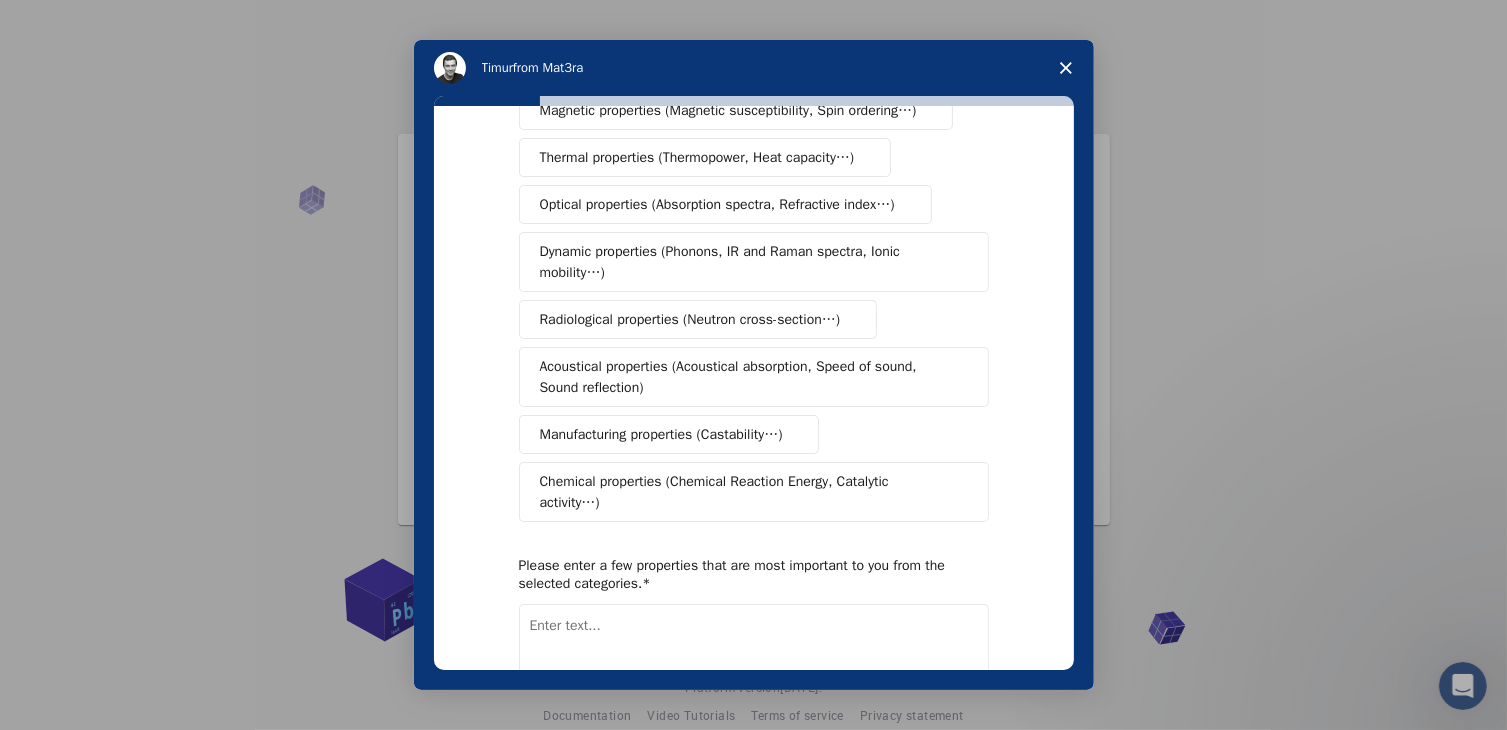 scroll, scrollTop: 0, scrollLeft: 0, axis: both 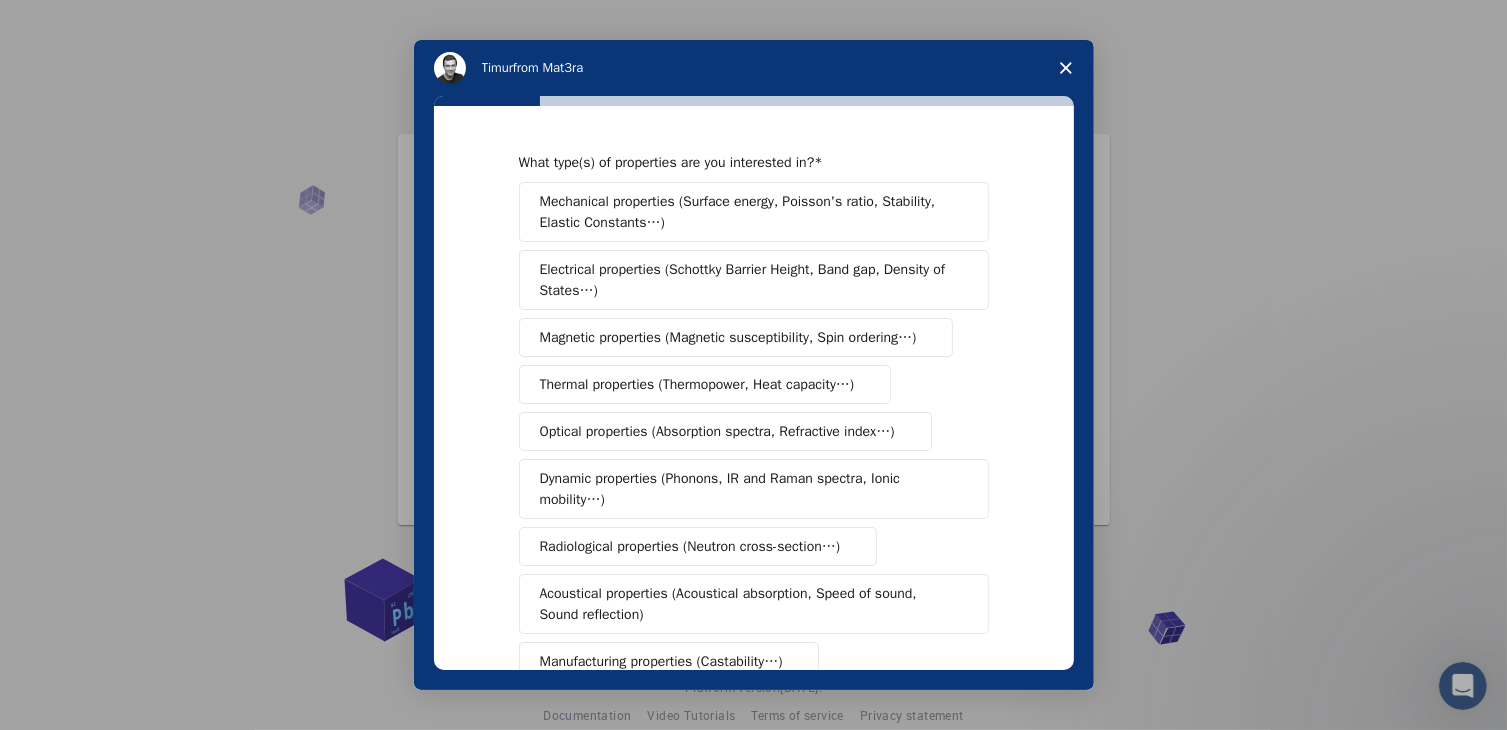 click 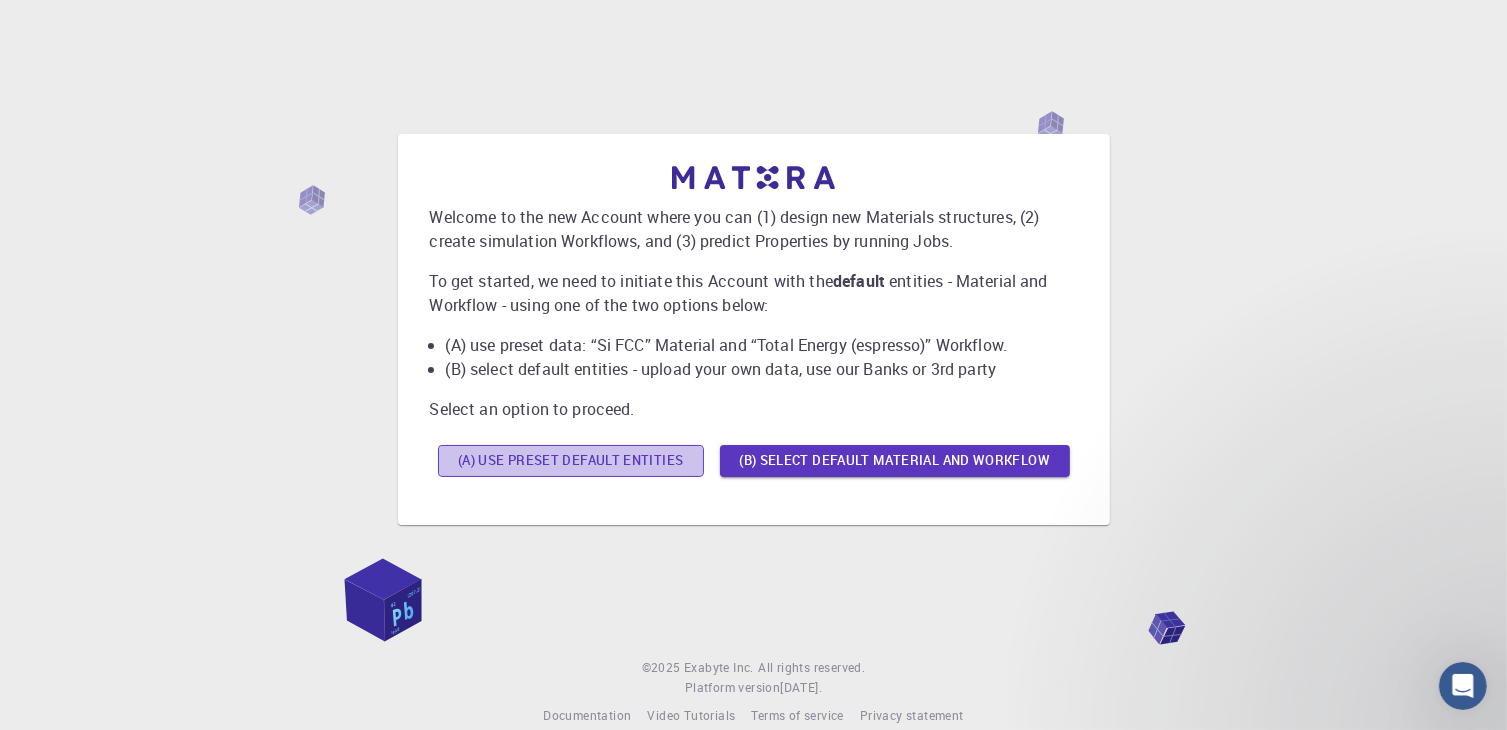 click on "(A) Use preset default entities" at bounding box center [571, 461] 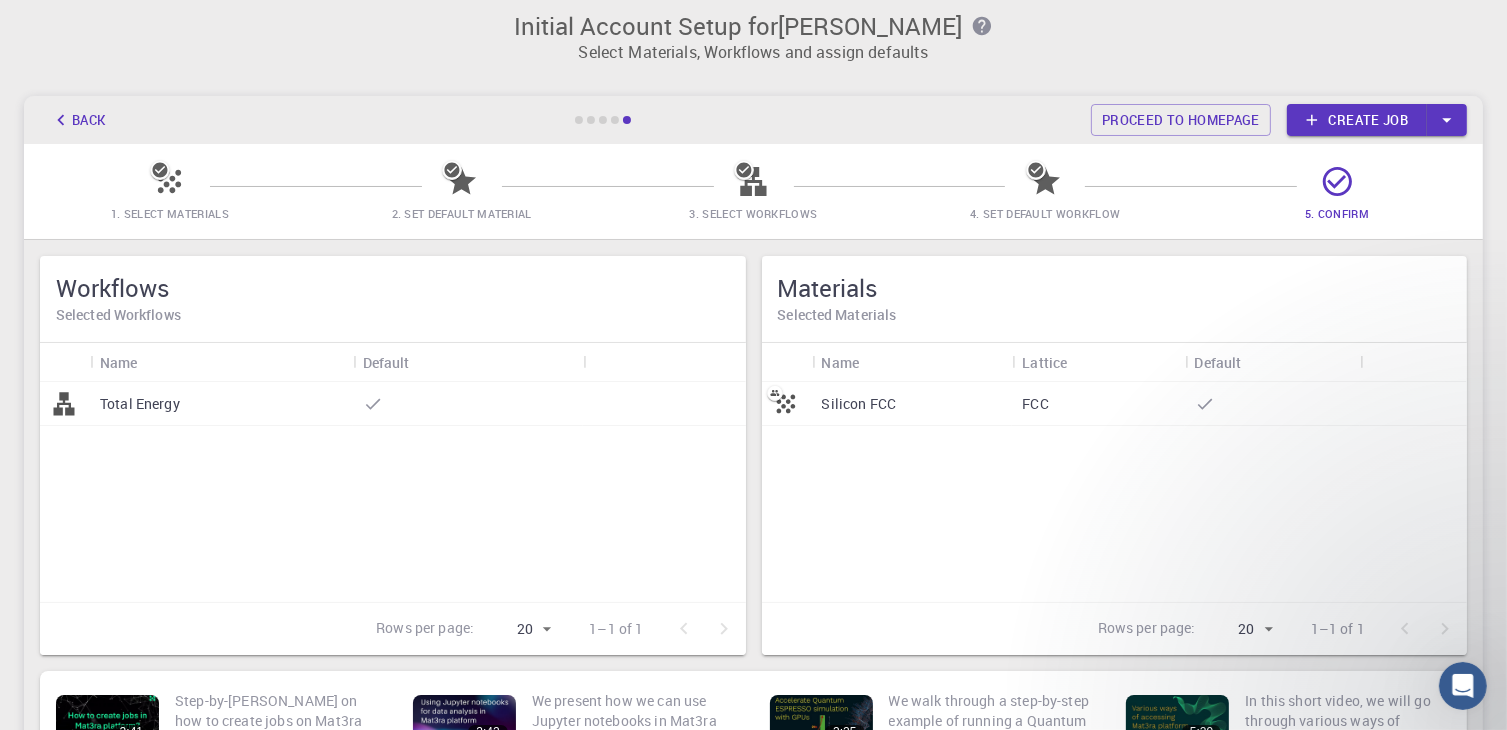 scroll, scrollTop: 0, scrollLeft: 0, axis: both 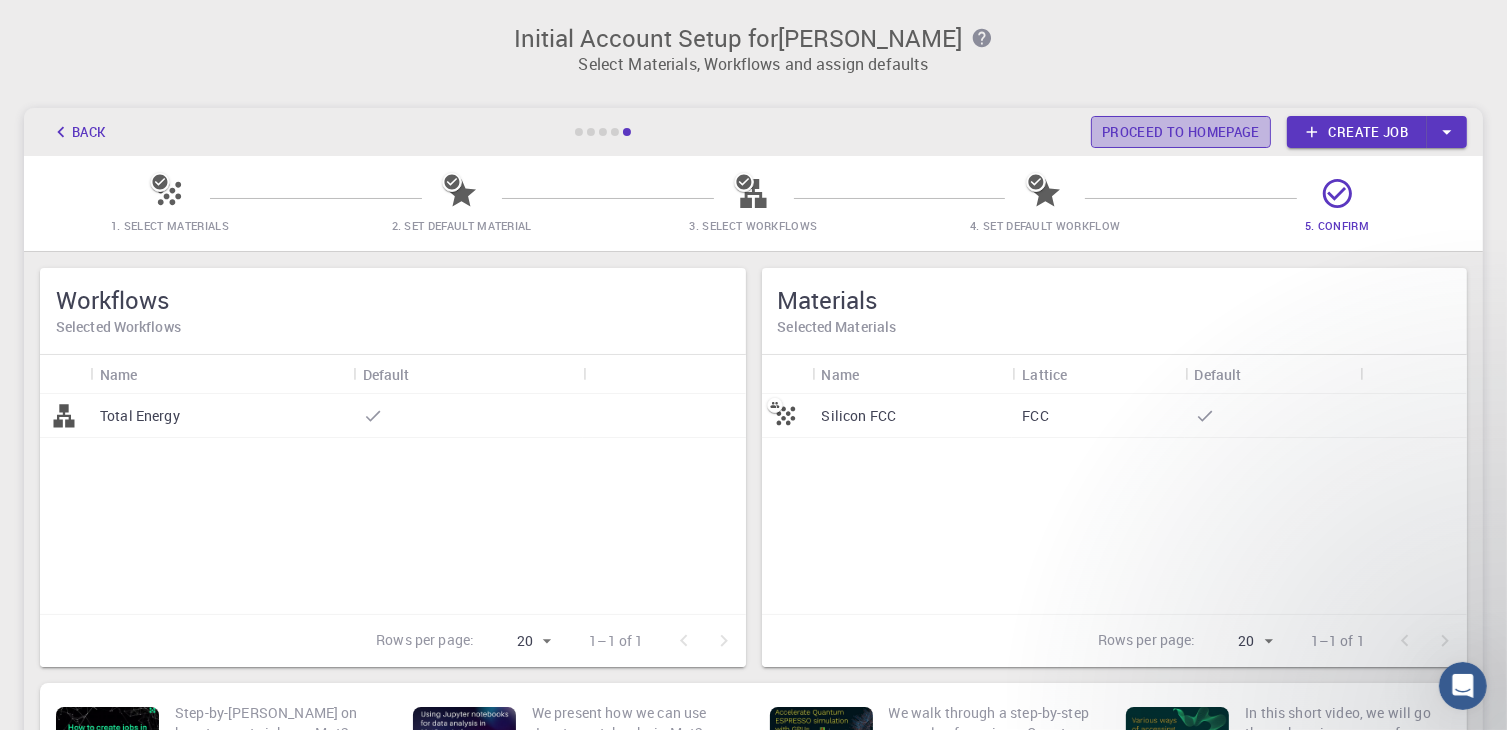 click on "Proceed to homepage" at bounding box center [1181, 132] 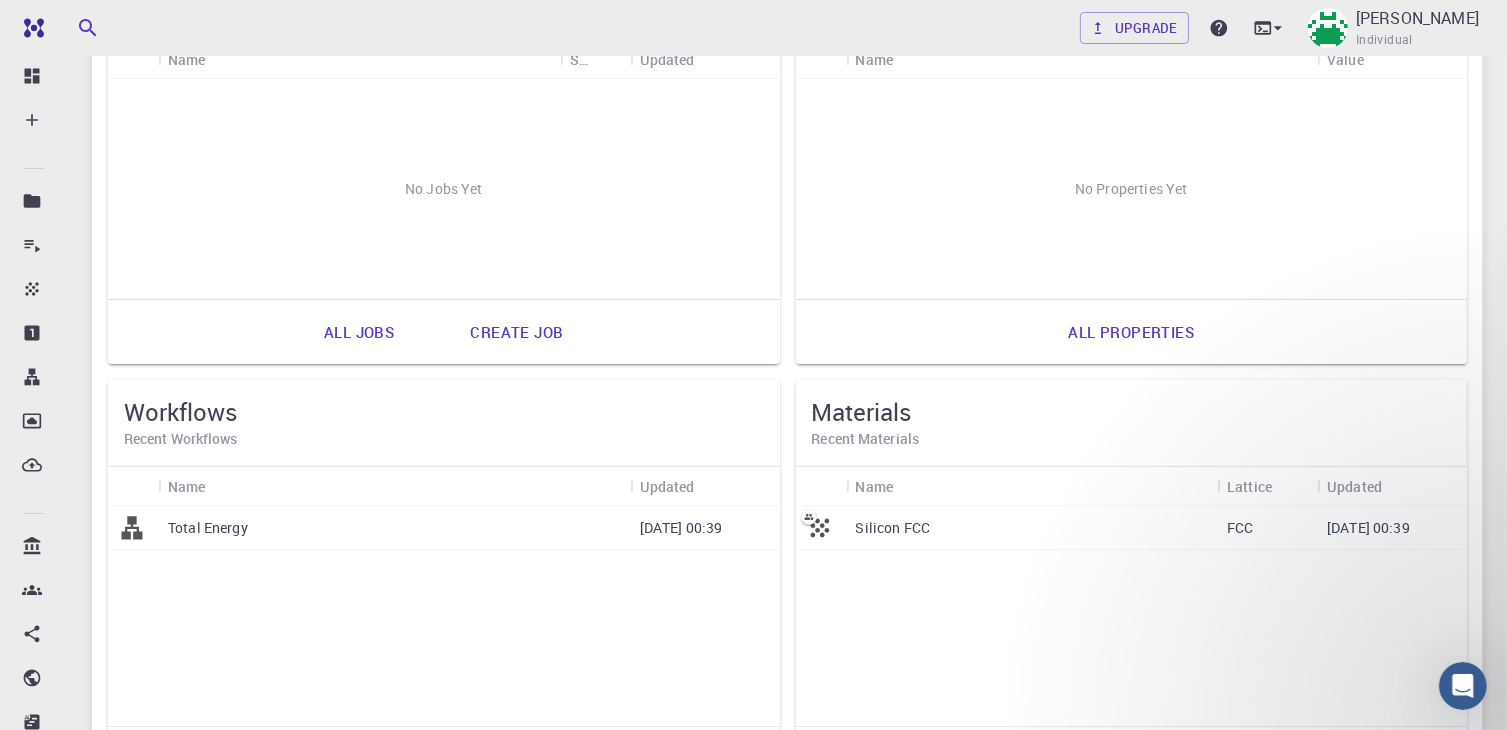 scroll, scrollTop: 0, scrollLeft: 0, axis: both 